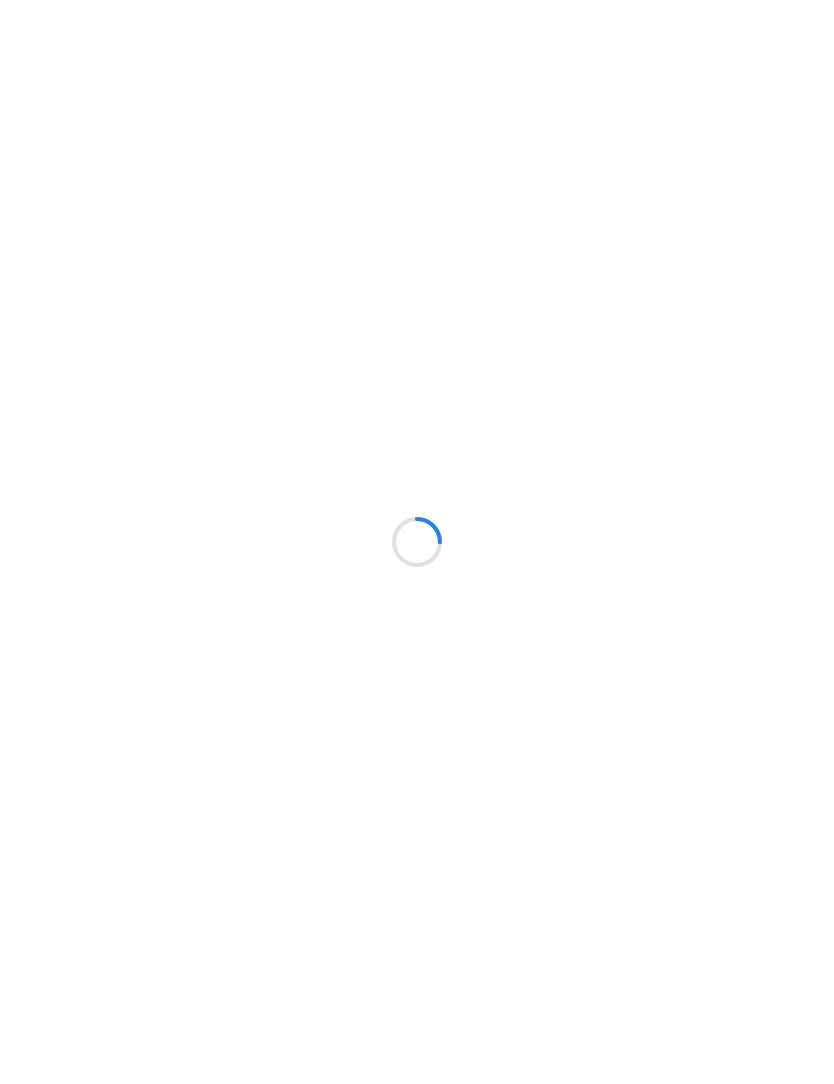 scroll, scrollTop: 0, scrollLeft: 0, axis: both 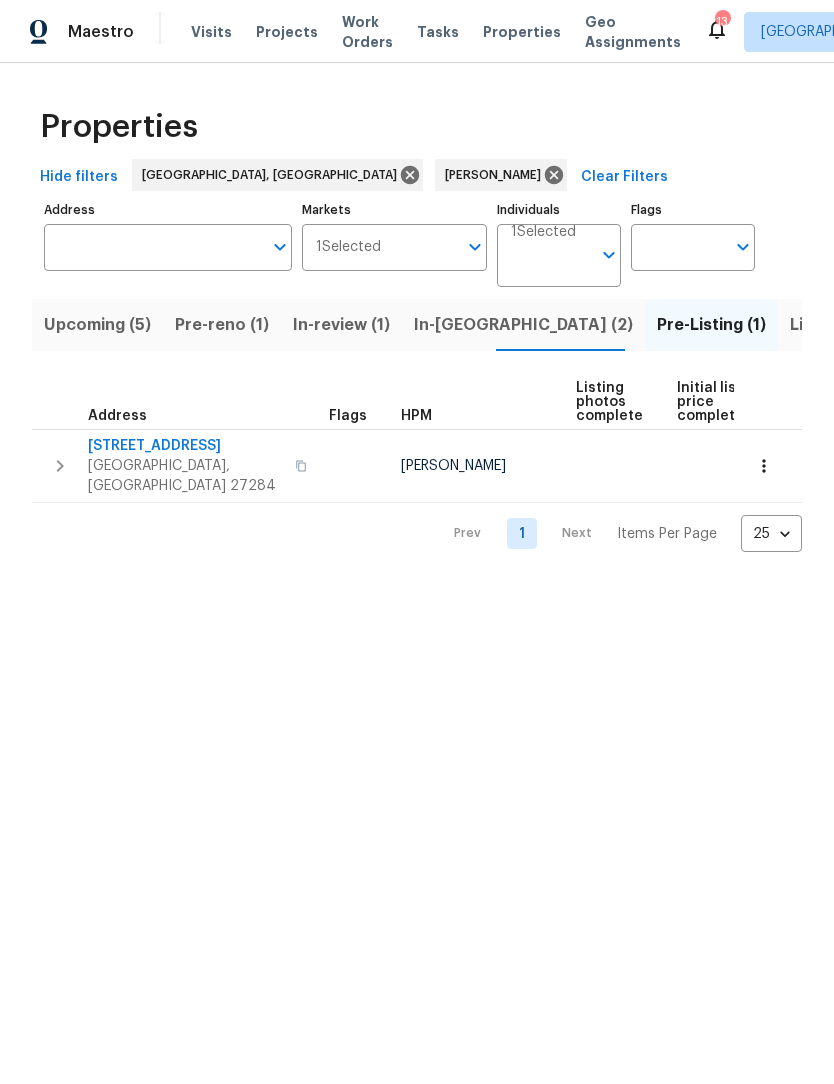 click on "In-reno (2)" at bounding box center [523, 325] 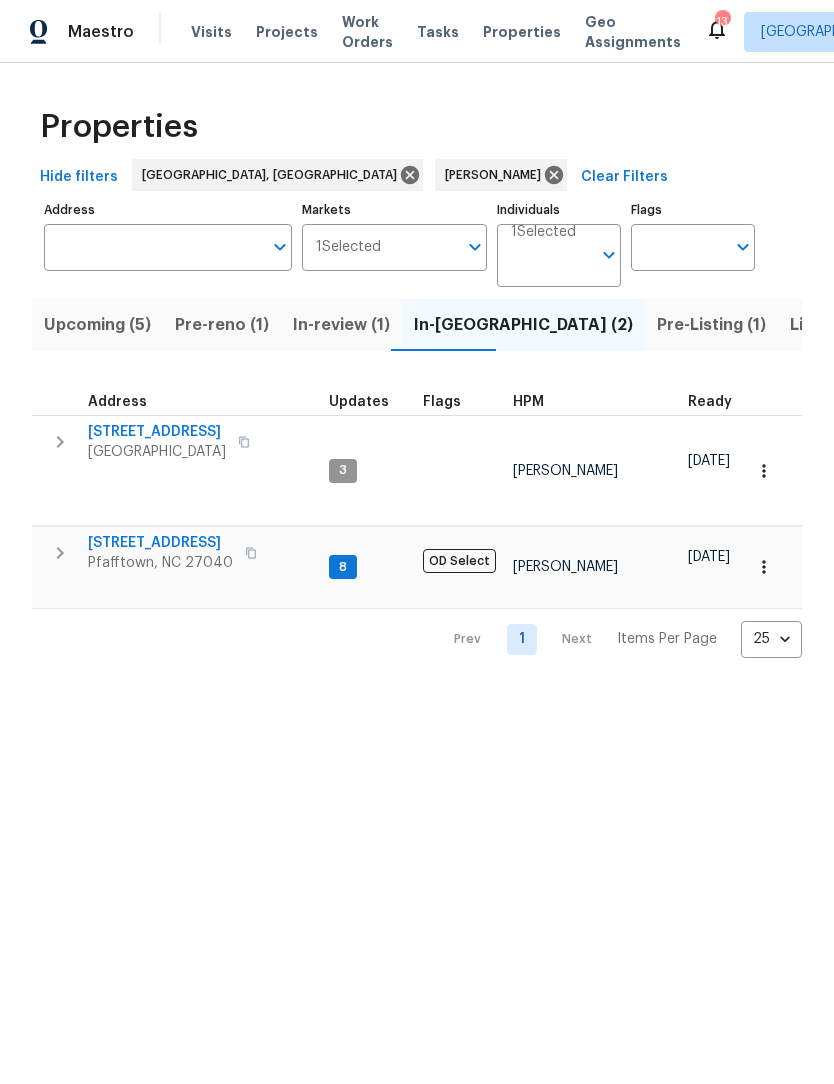 click on "In-review (1)" at bounding box center (341, 325) 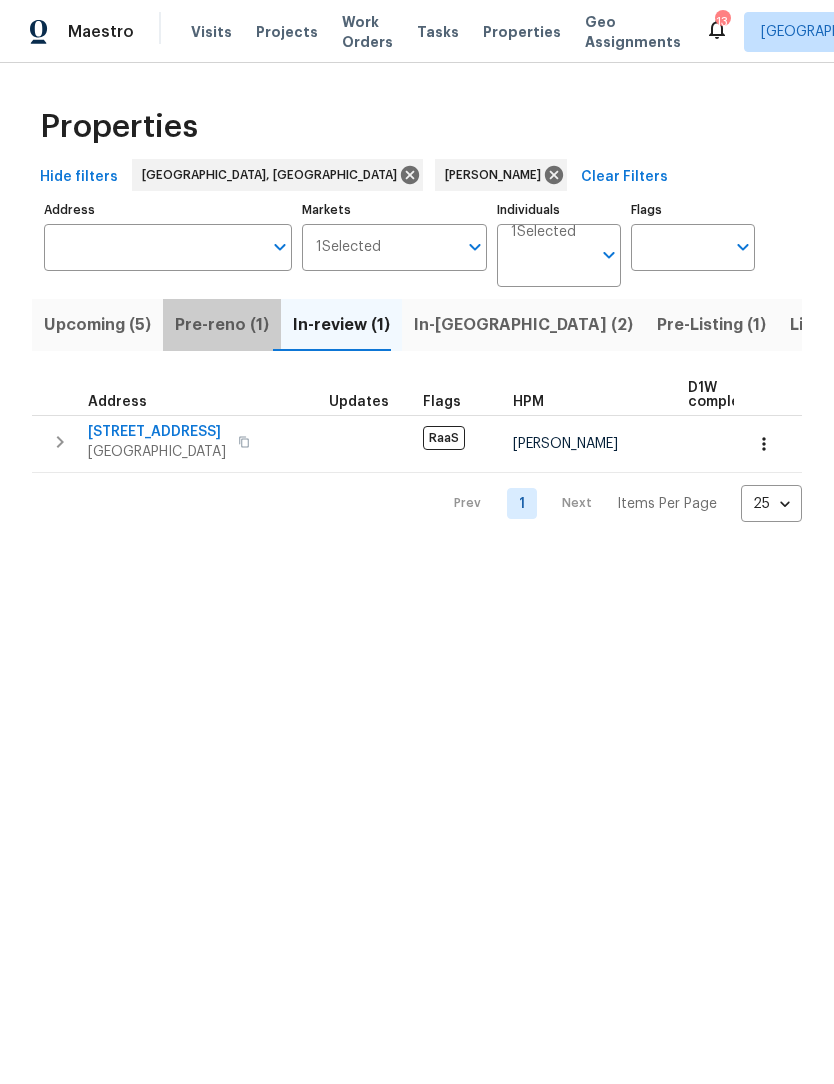 click on "Pre-reno (1)" at bounding box center (222, 325) 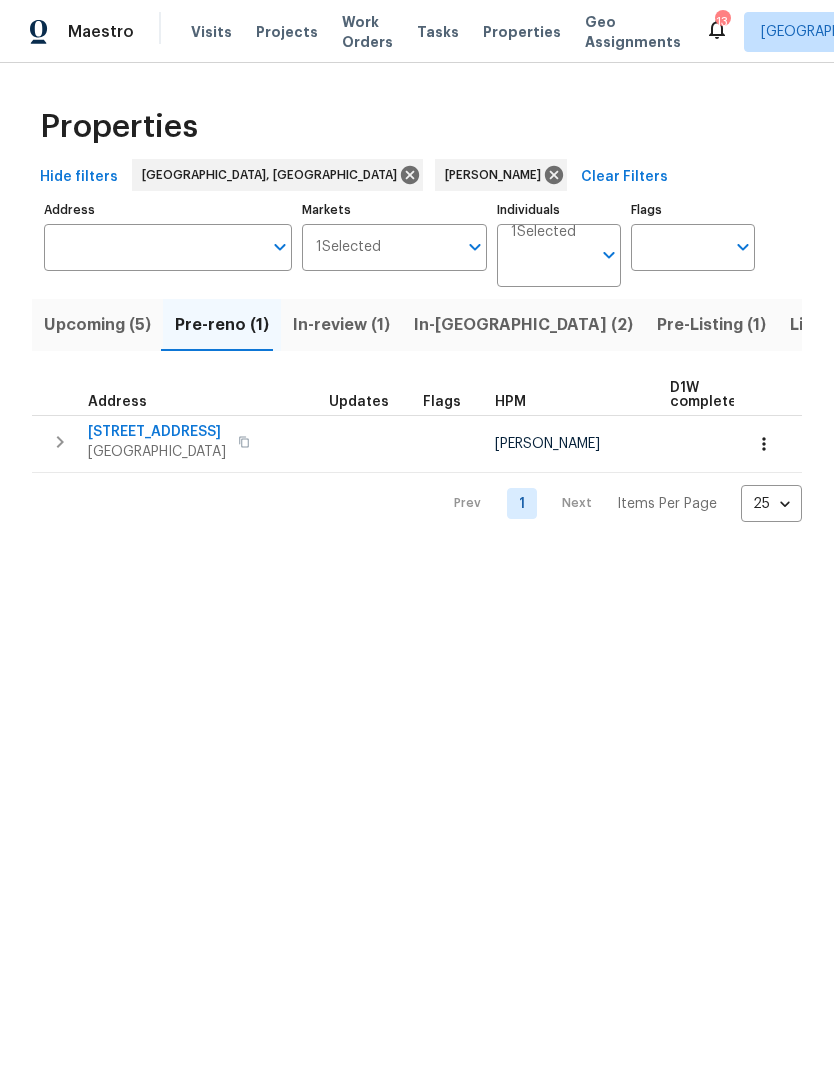 click on "Upcoming (5)" at bounding box center (97, 325) 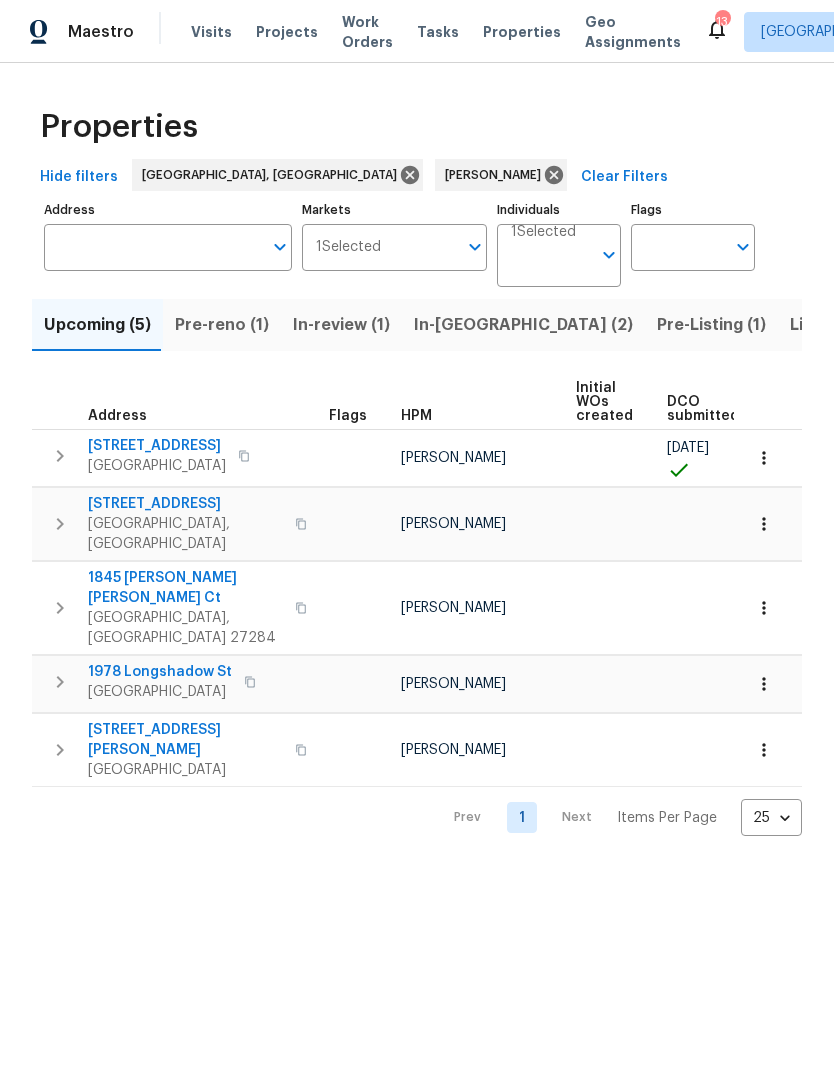 click on "Pre-reno (1)" at bounding box center (222, 325) 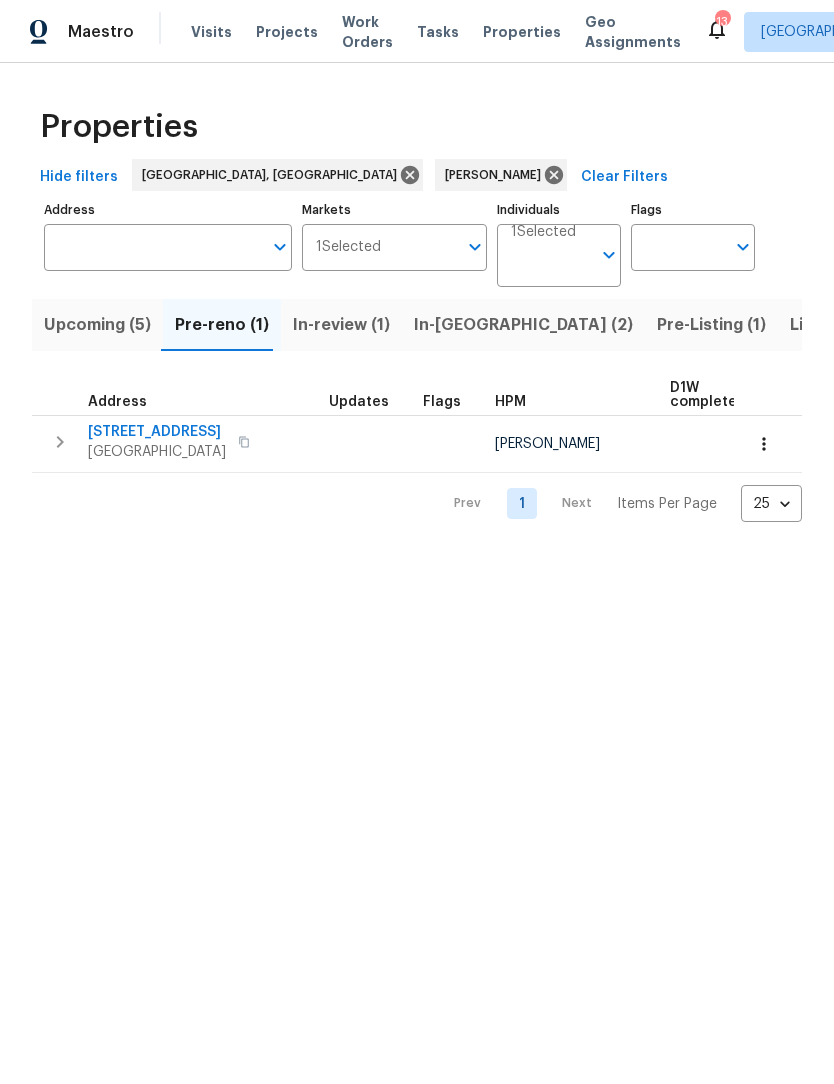 click on "4832 Old Towne Village Cir" at bounding box center [157, 432] 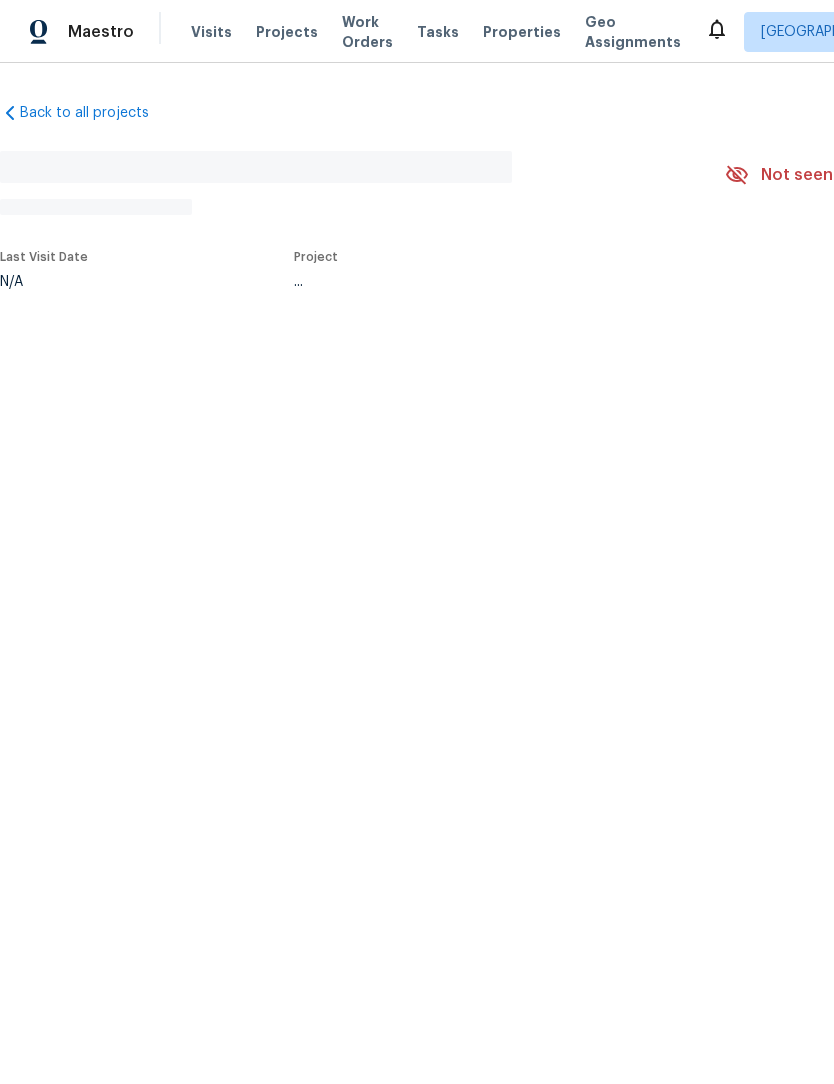 scroll, scrollTop: 0, scrollLeft: 0, axis: both 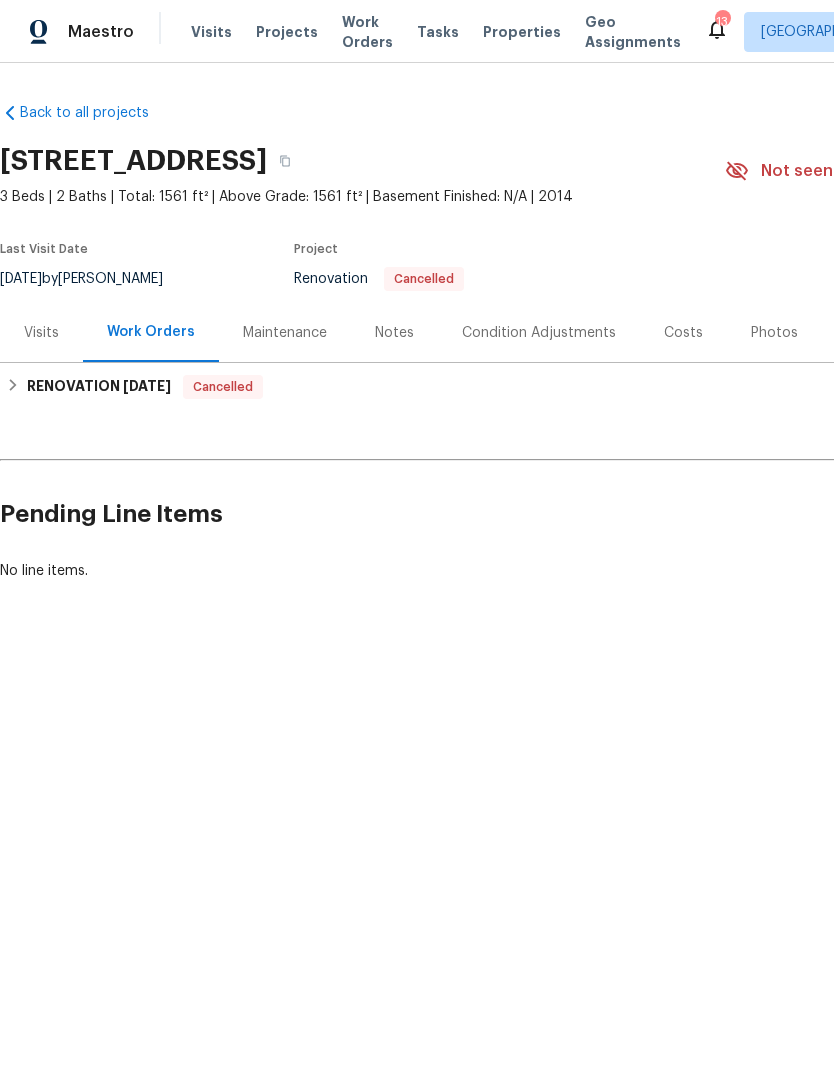click on "Notes" at bounding box center [394, 332] 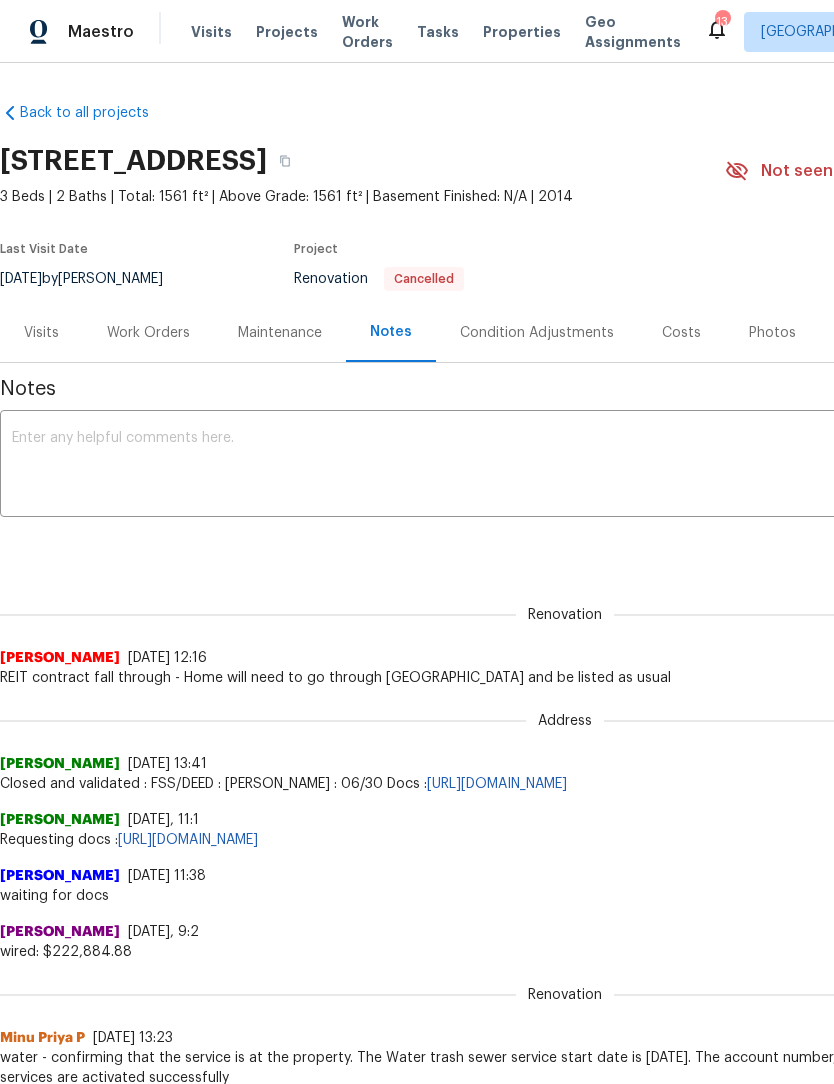 scroll, scrollTop: 0, scrollLeft: 0, axis: both 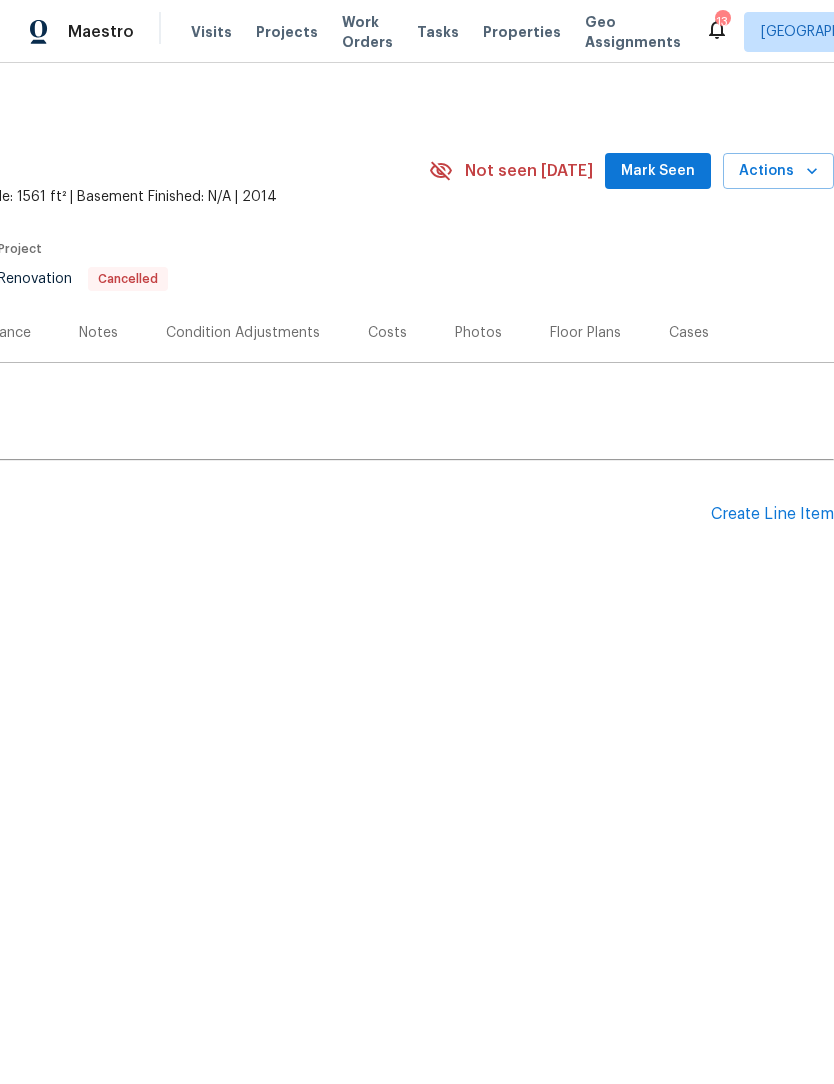 click on "Create Line Item" at bounding box center [772, 514] 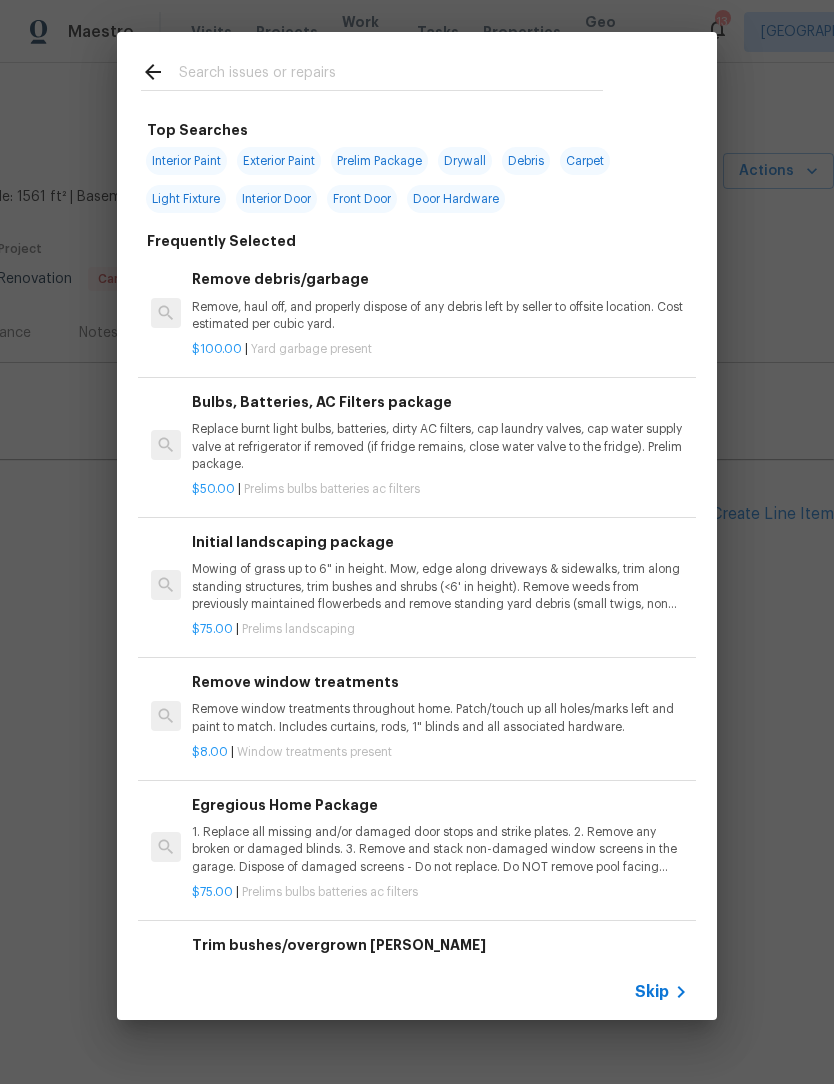 click at bounding box center (391, 75) 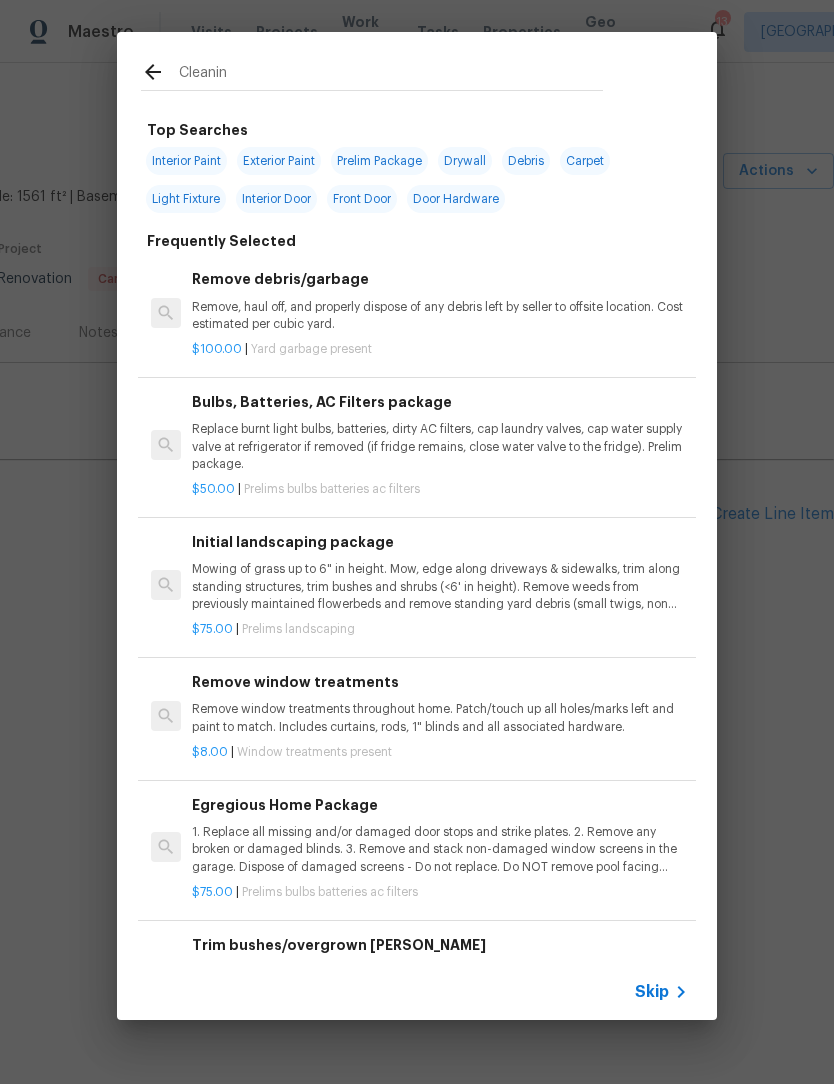 type on "Cleaning" 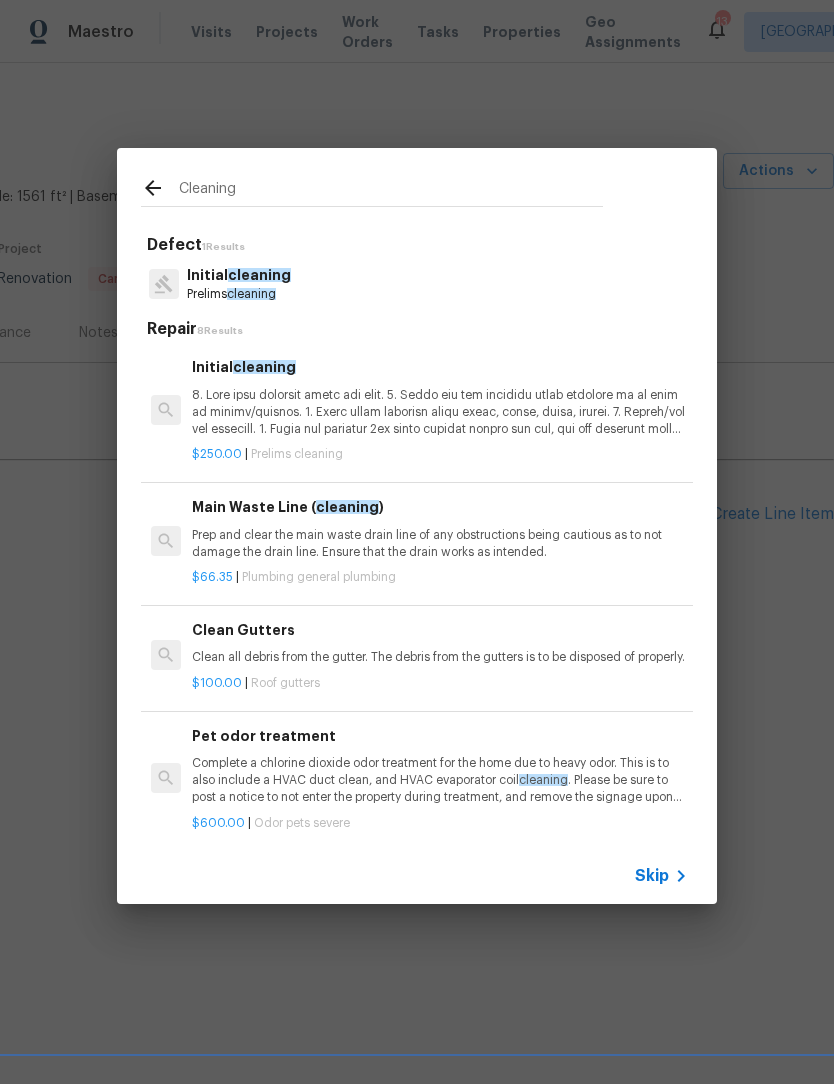 click at bounding box center [440, 412] 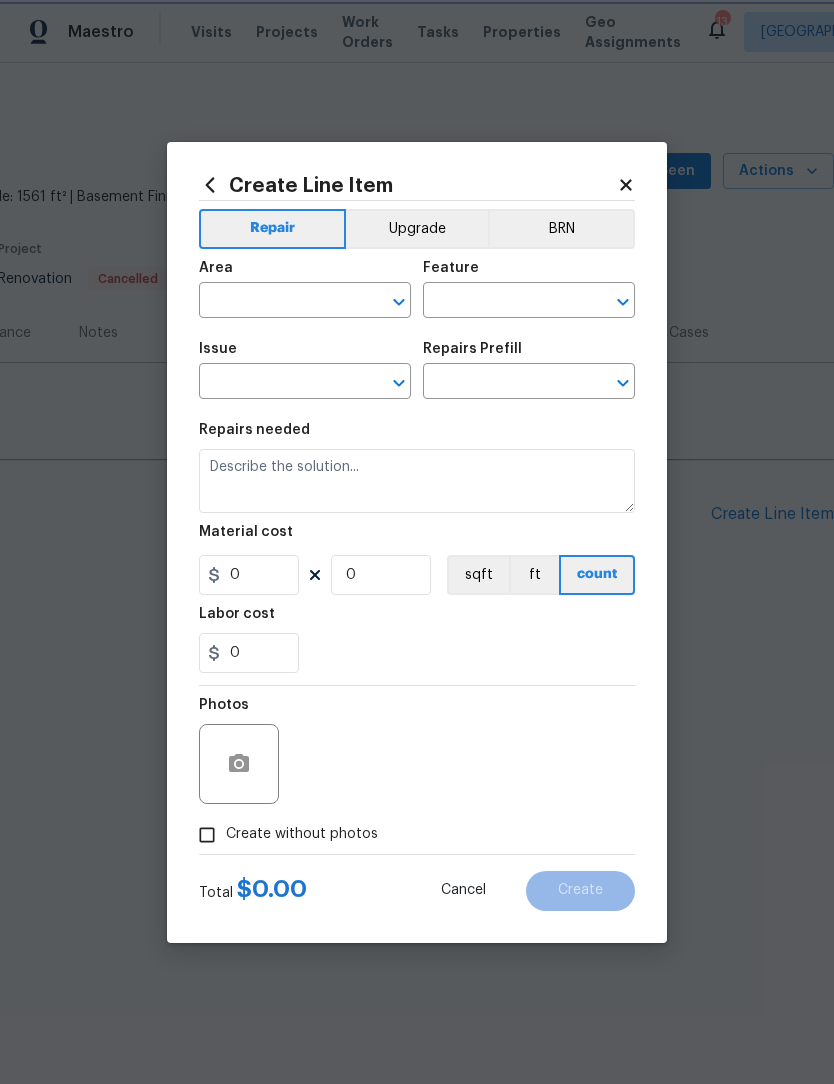 type on "Home Readiness Packages" 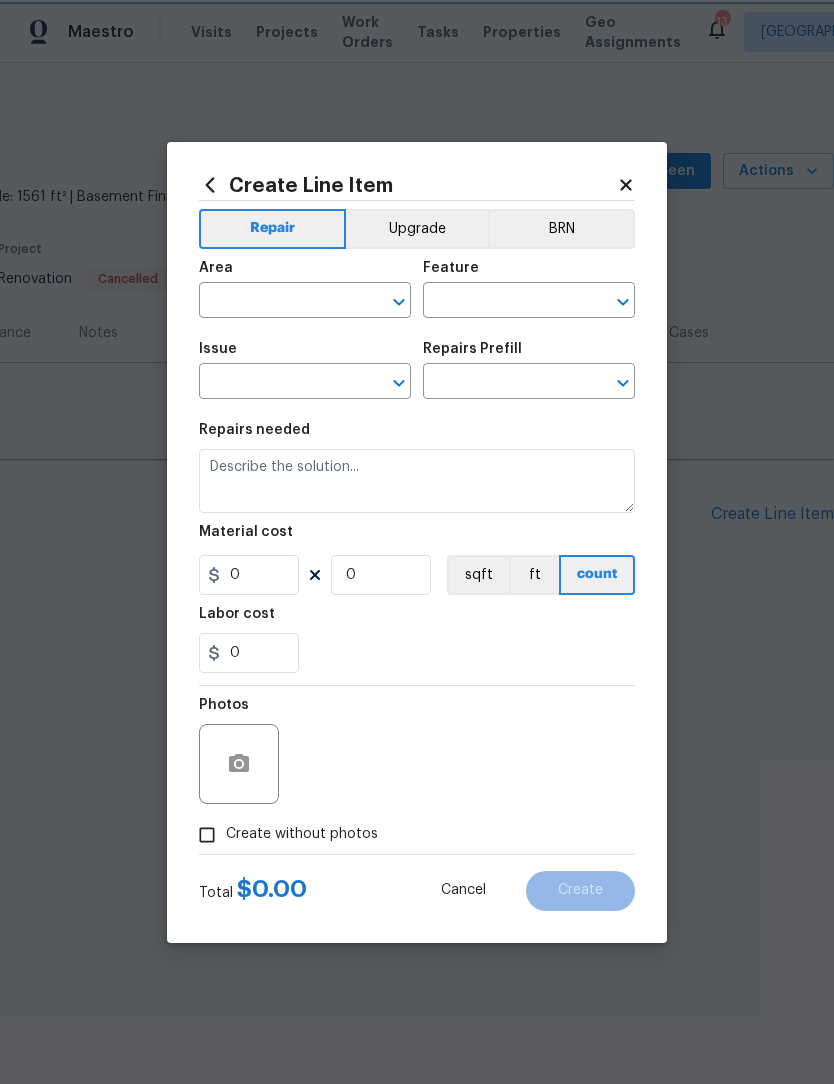 type on "Initial cleaning" 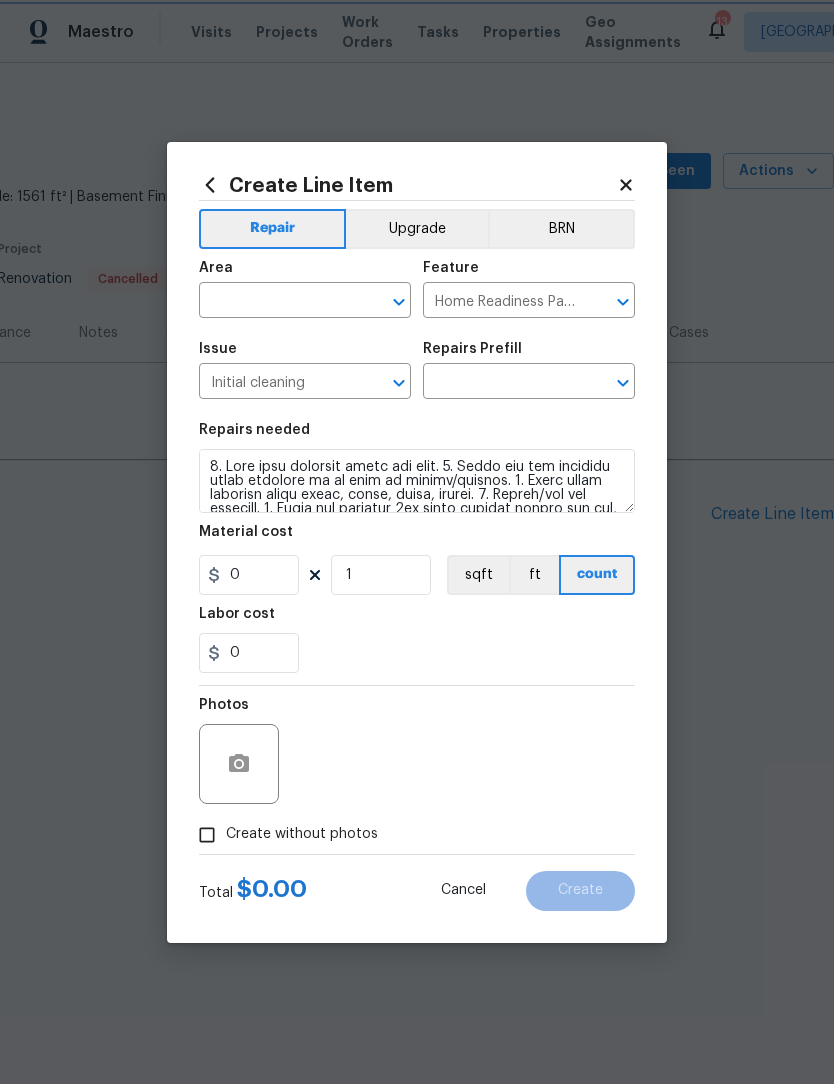 type on "Initial cleaning $250.00" 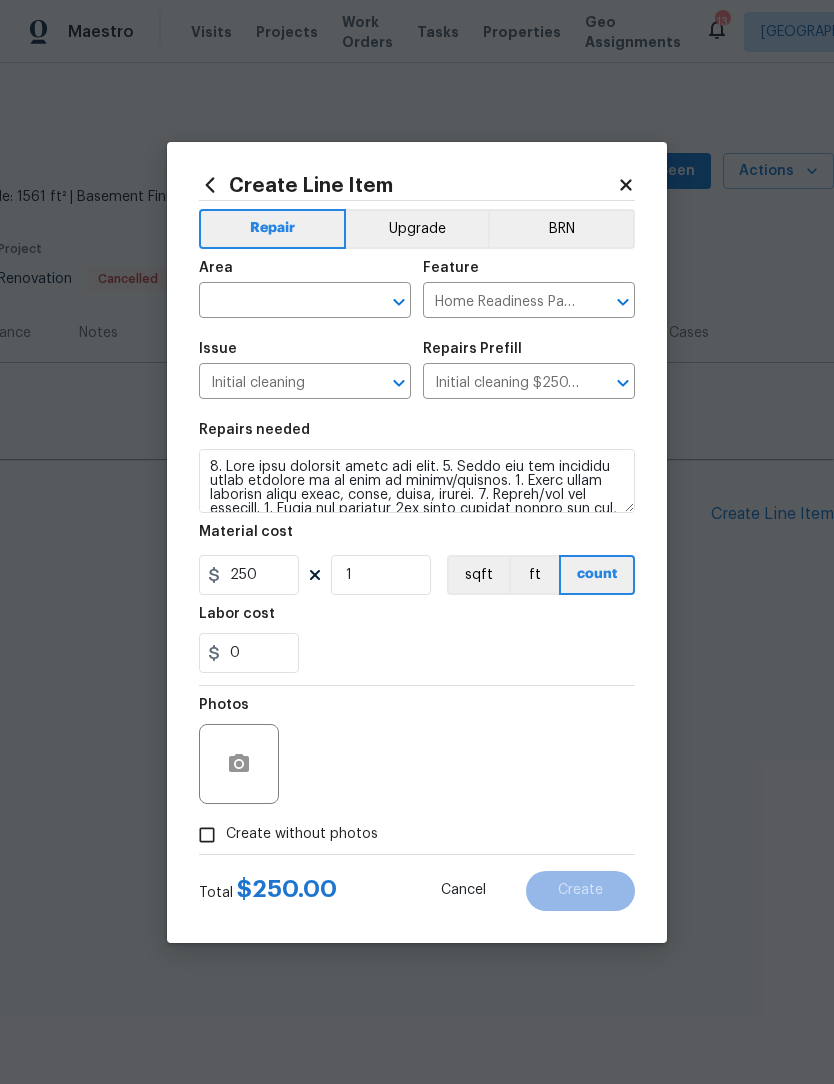 click at bounding box center [277, 302] 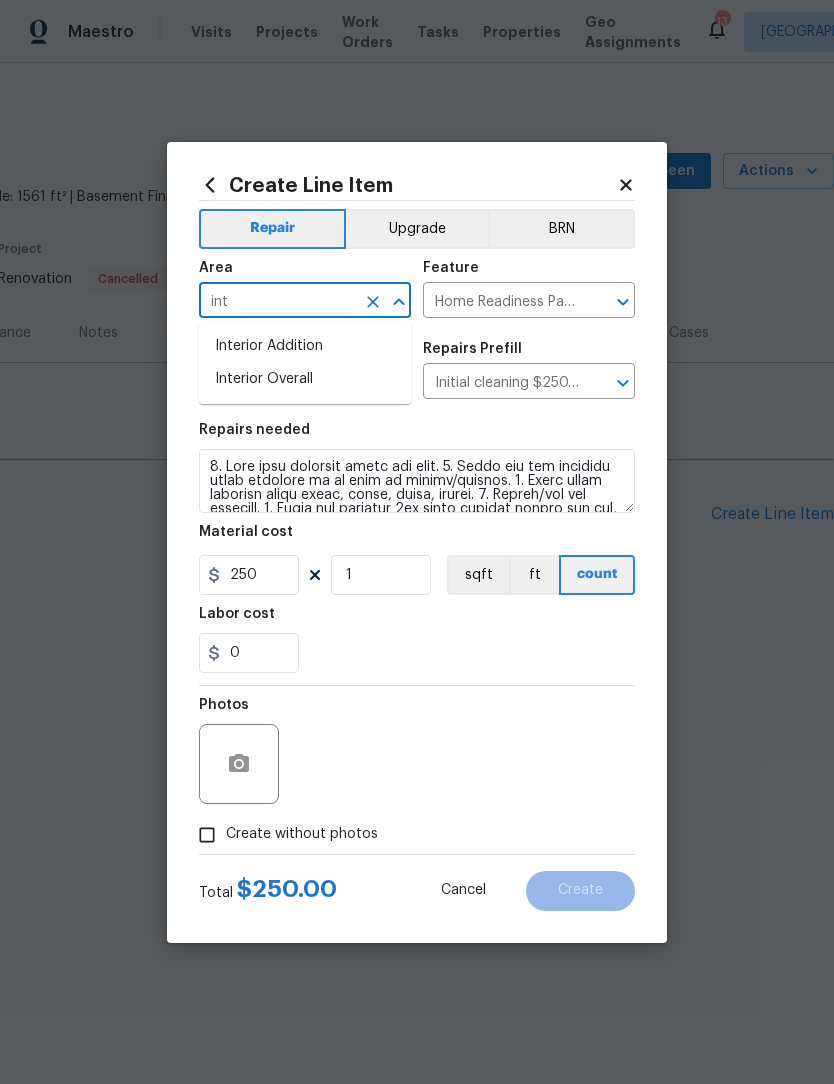 click on "Interior Overall" at bounding box center [305, 379] 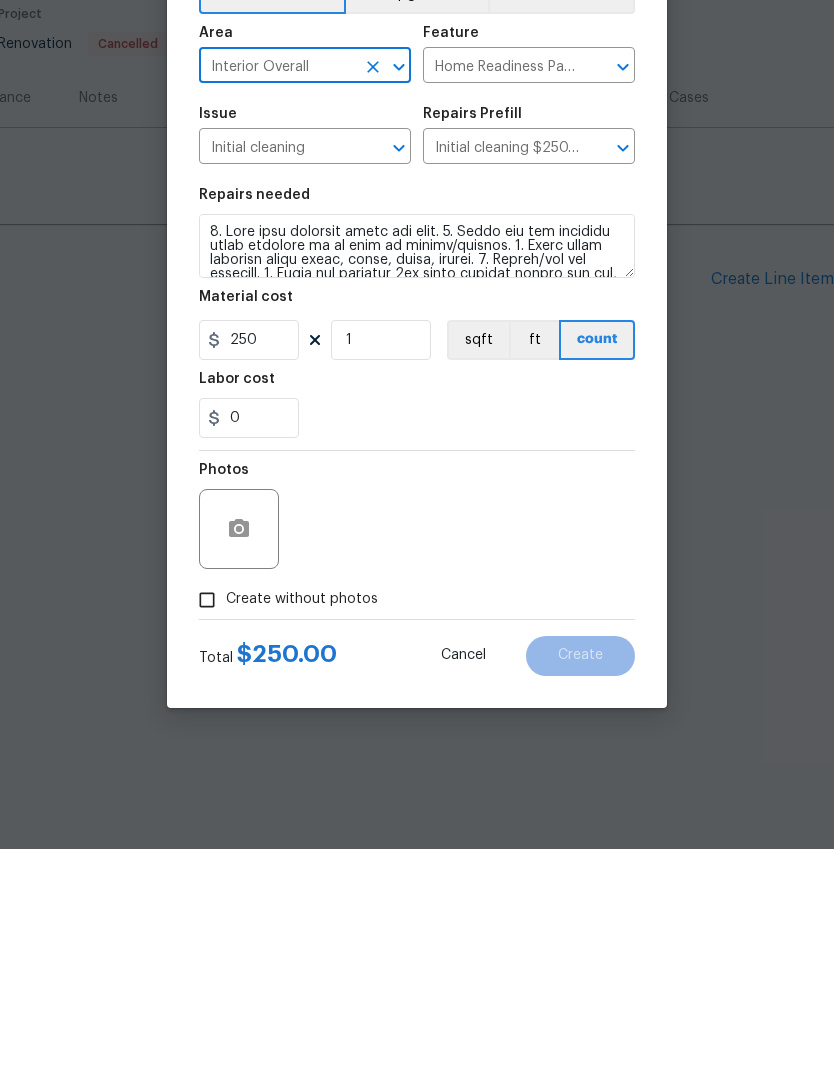 click on "Create without photos" at bounding box center [207, 835] 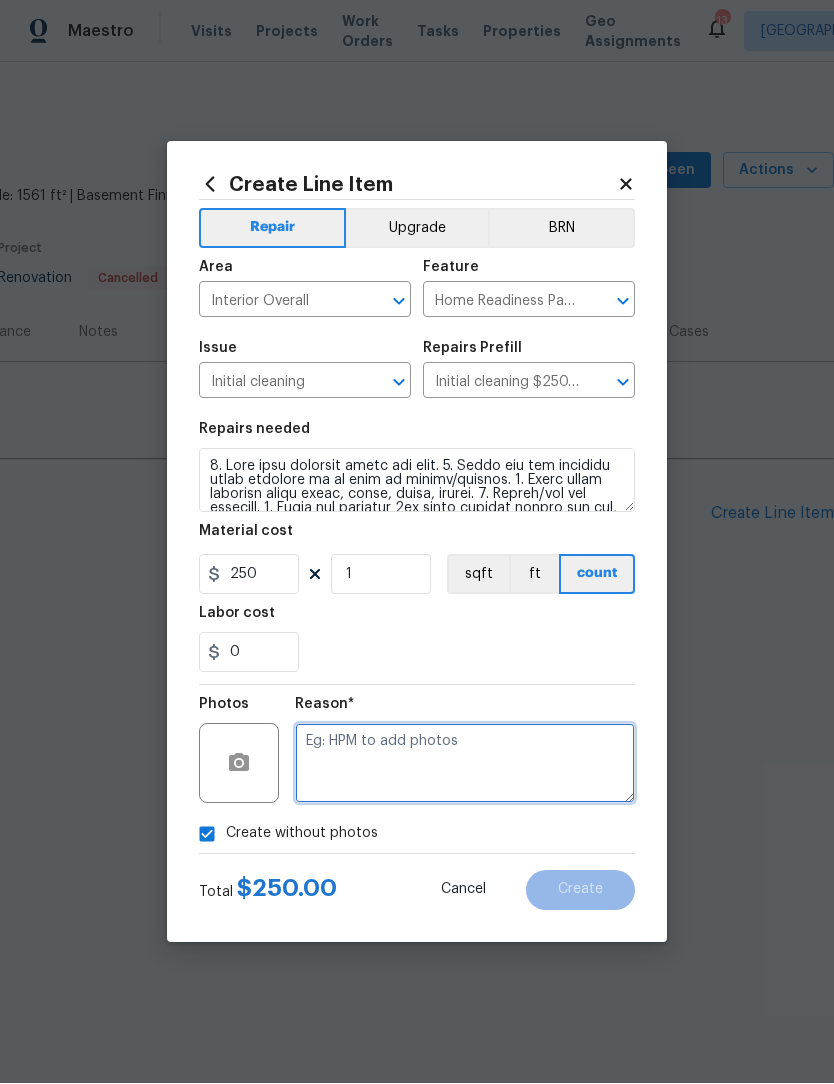 click at bounding box center [465, 764] 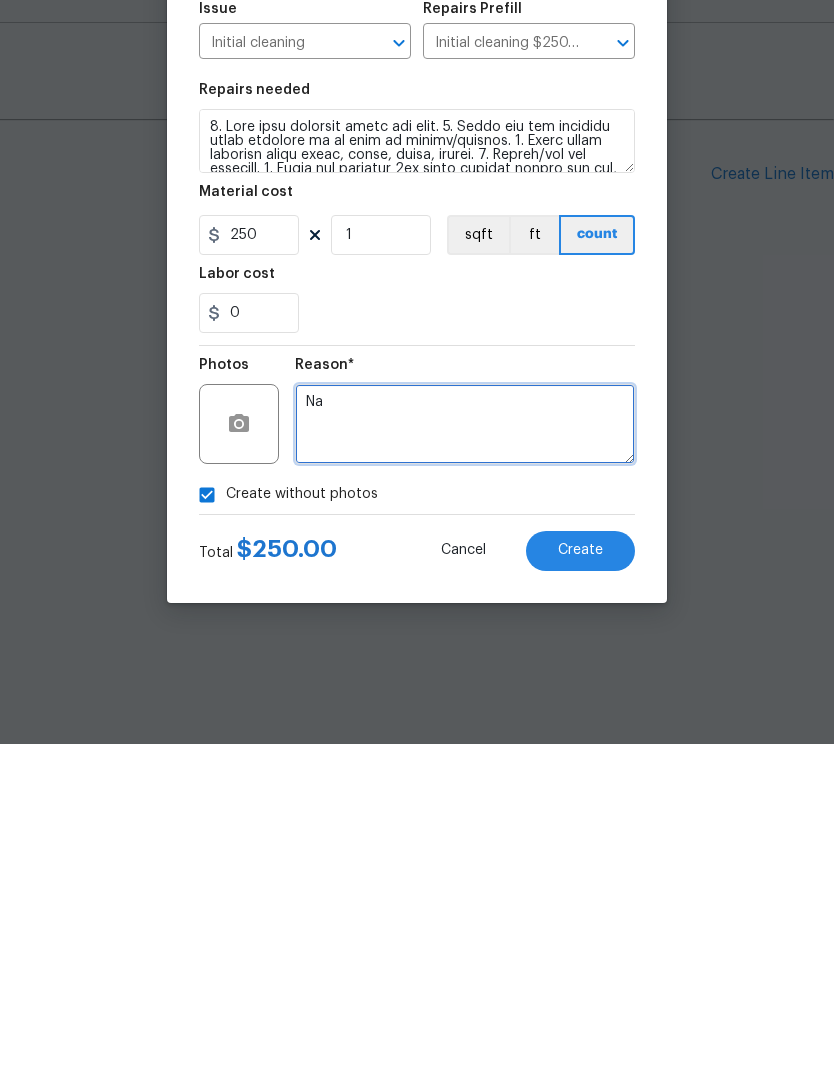 scroll, scrollTop: 0, scrollLeft: 0, axis: both 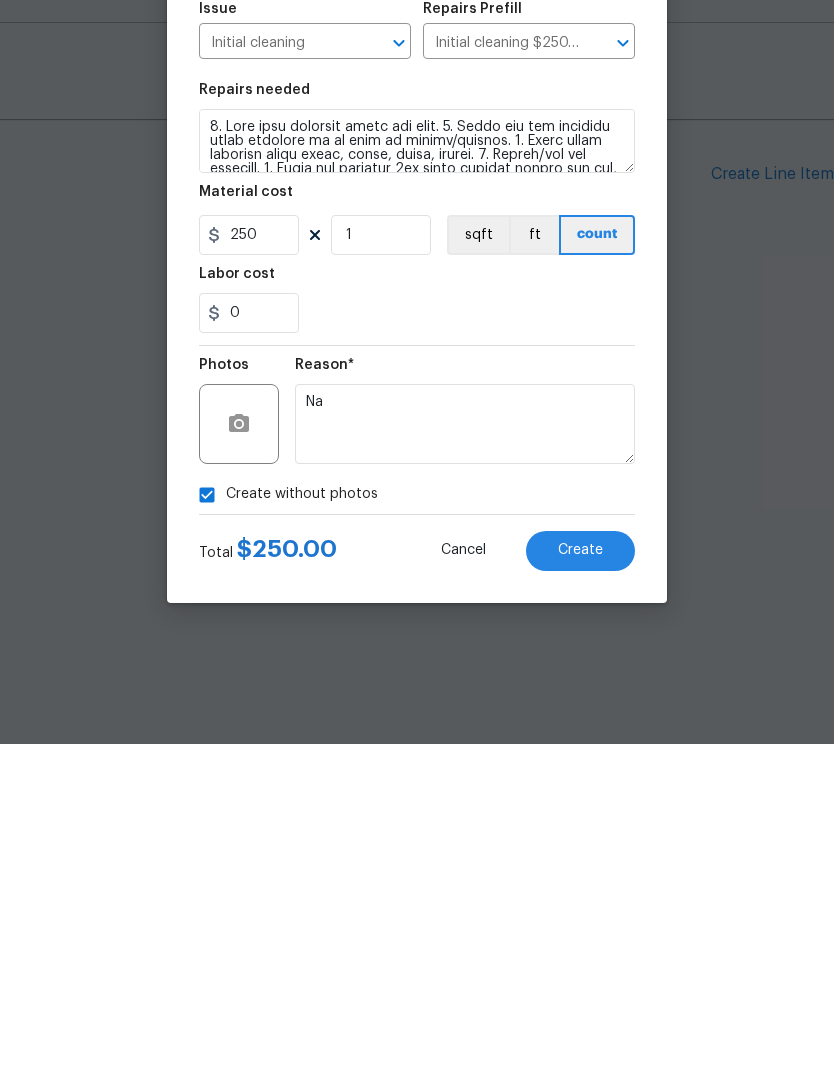 click on "Create" at bounding box center (580, 890) 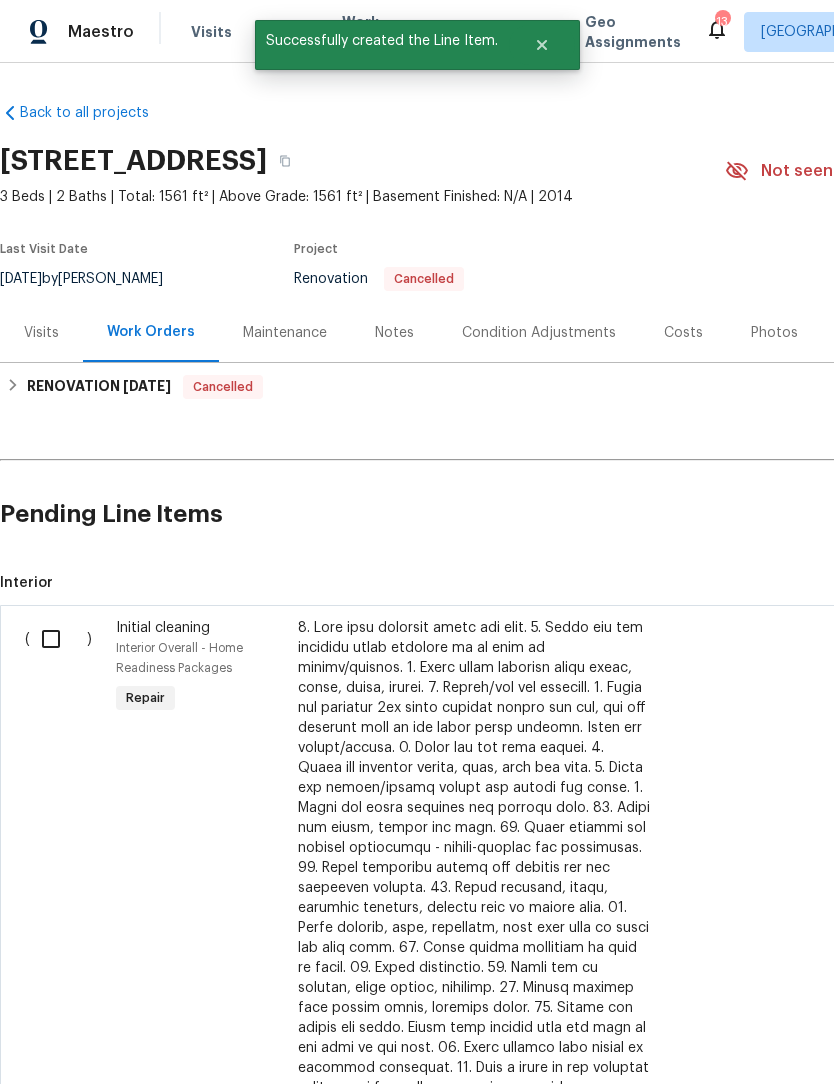 scroll, scrollTop: 0, scrollLeft: 0, axis: both 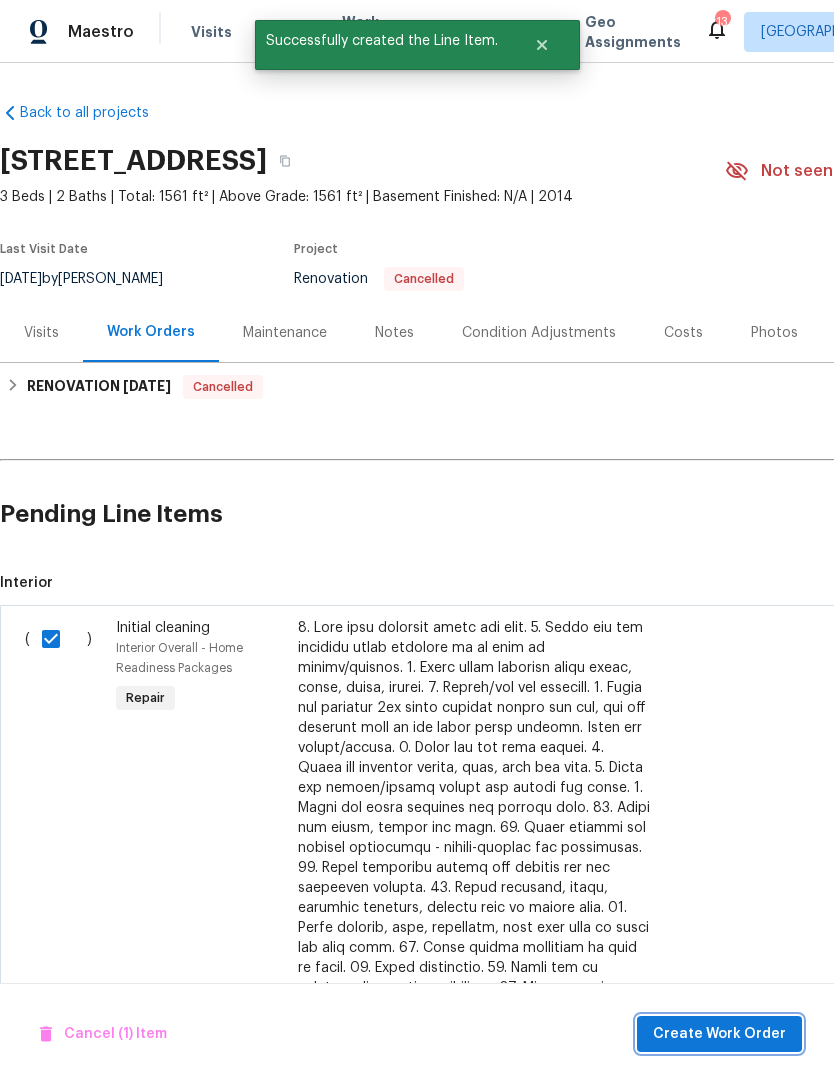 click on "Create Work Order" at bounding box center [719, 1034] 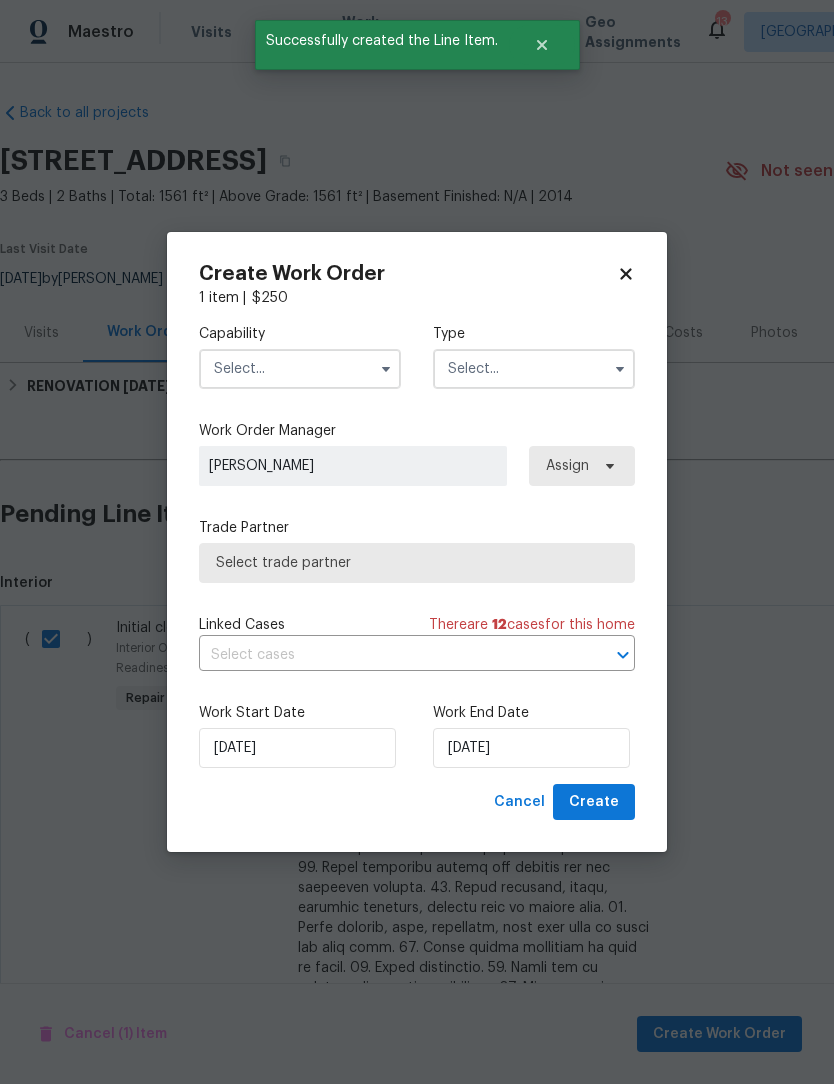 click at bounding box center [300, 369] 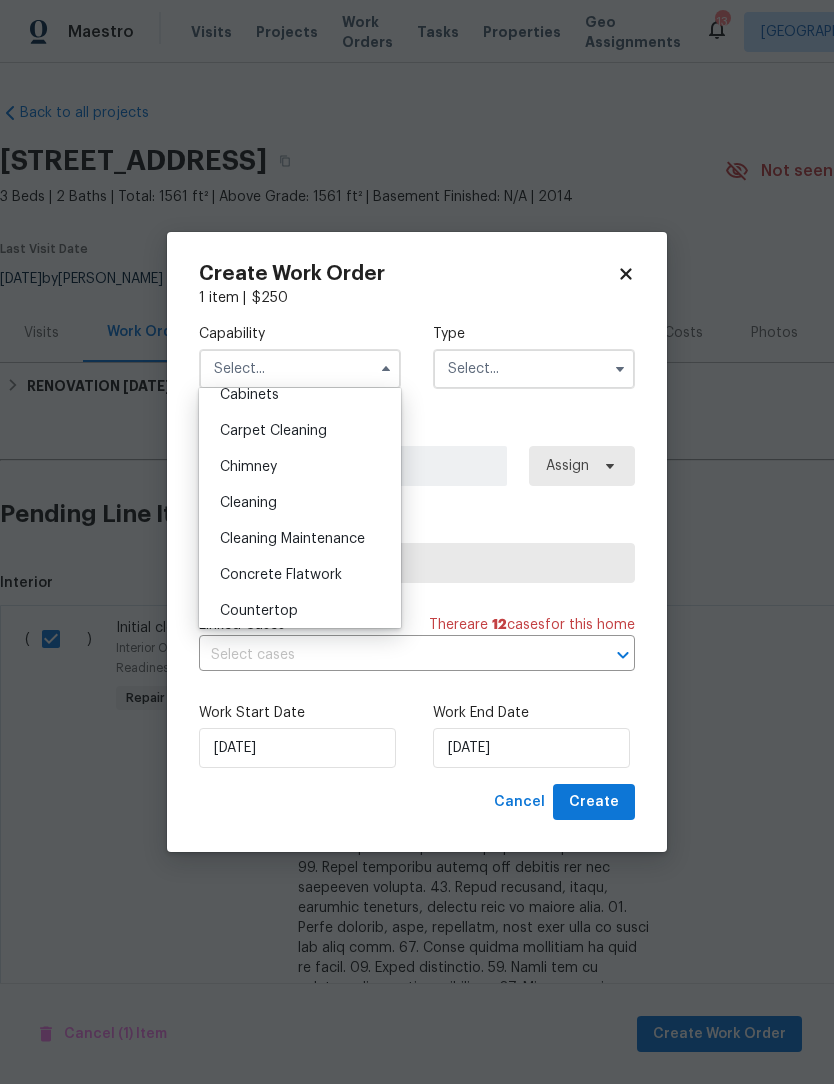 scroll, scrollTop: 196, scrollLeft: 0, axis: vertical 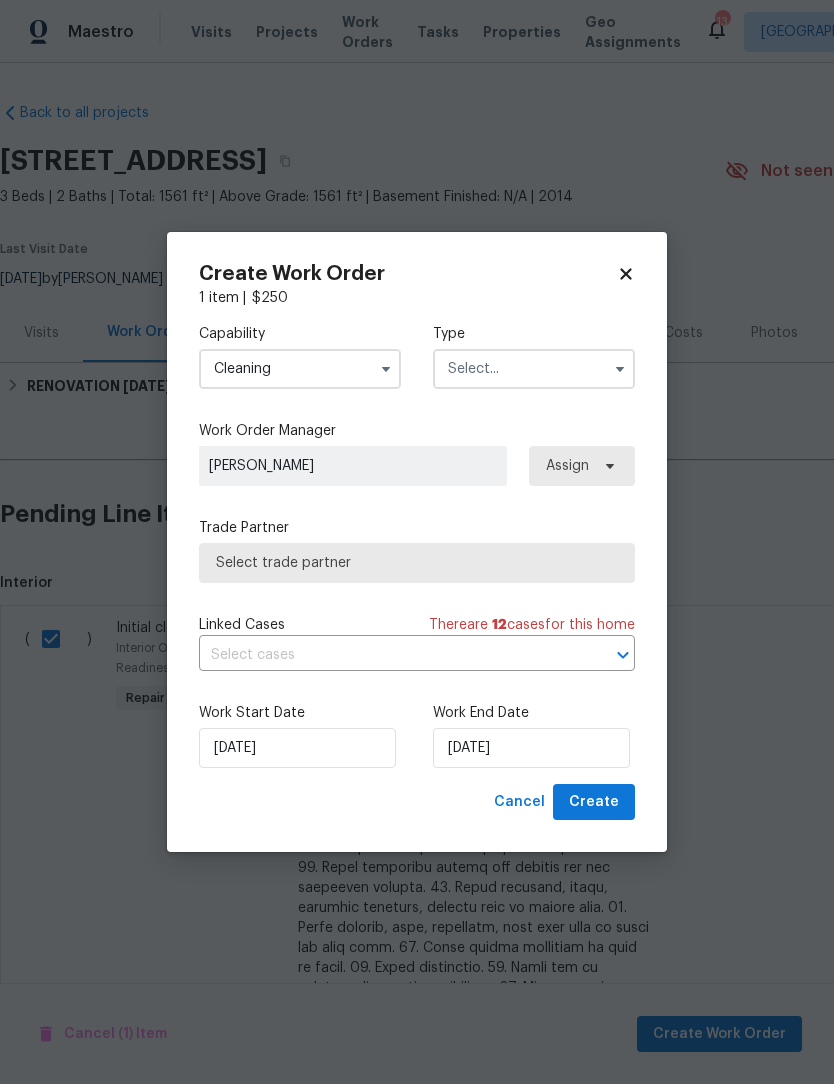 click at bounding box center [534, 369] 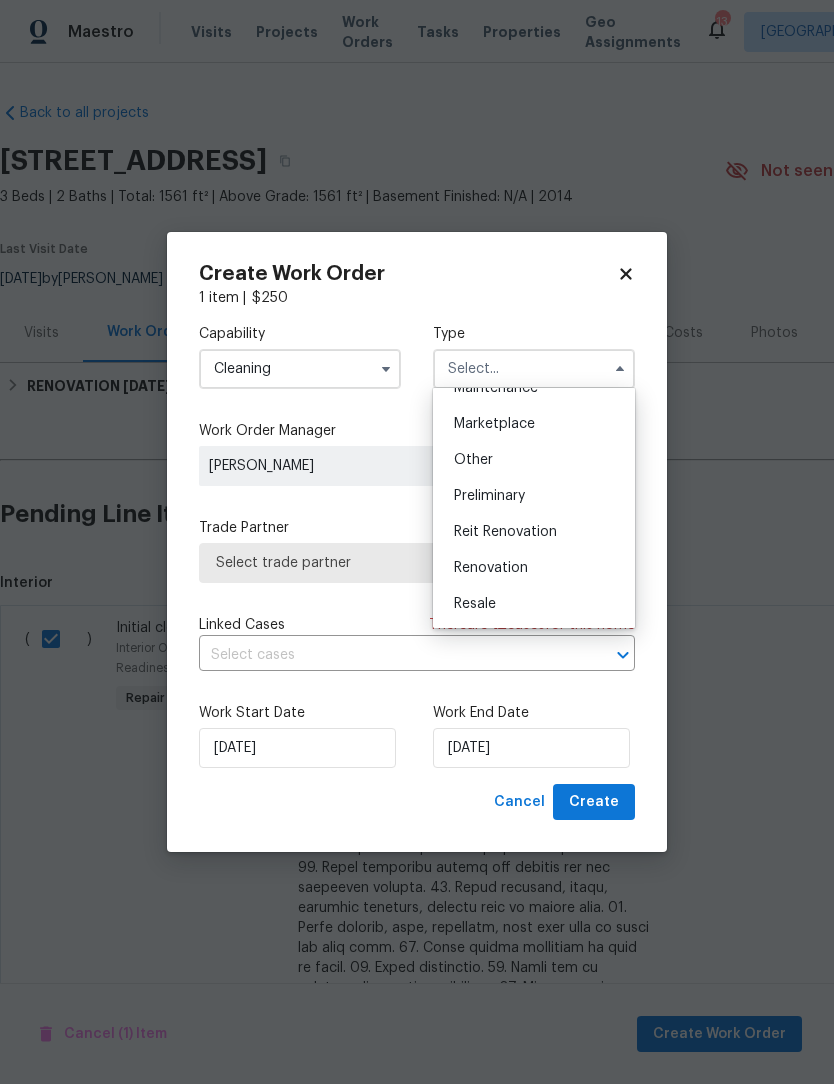 scroll, scrollTop: 346, scrollLeft: 0, axis: vertical 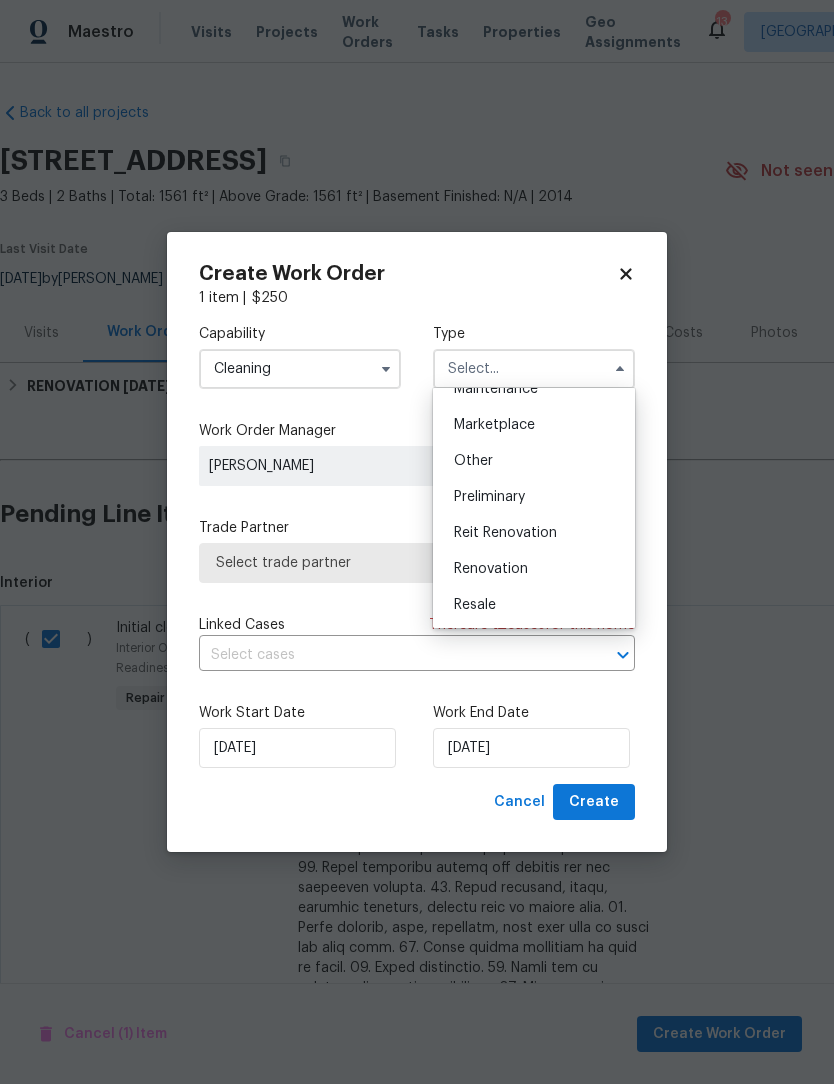click on "Renovation" at bounding box center (491, 569) 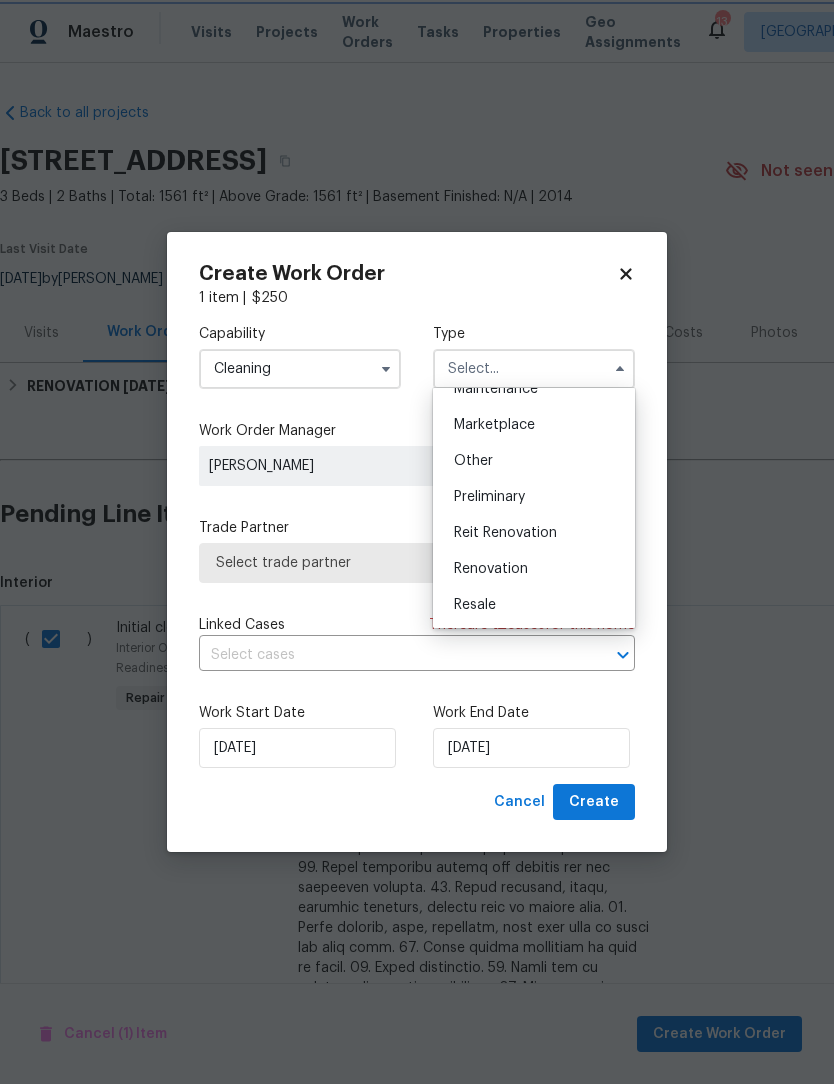 type on "Renovation" 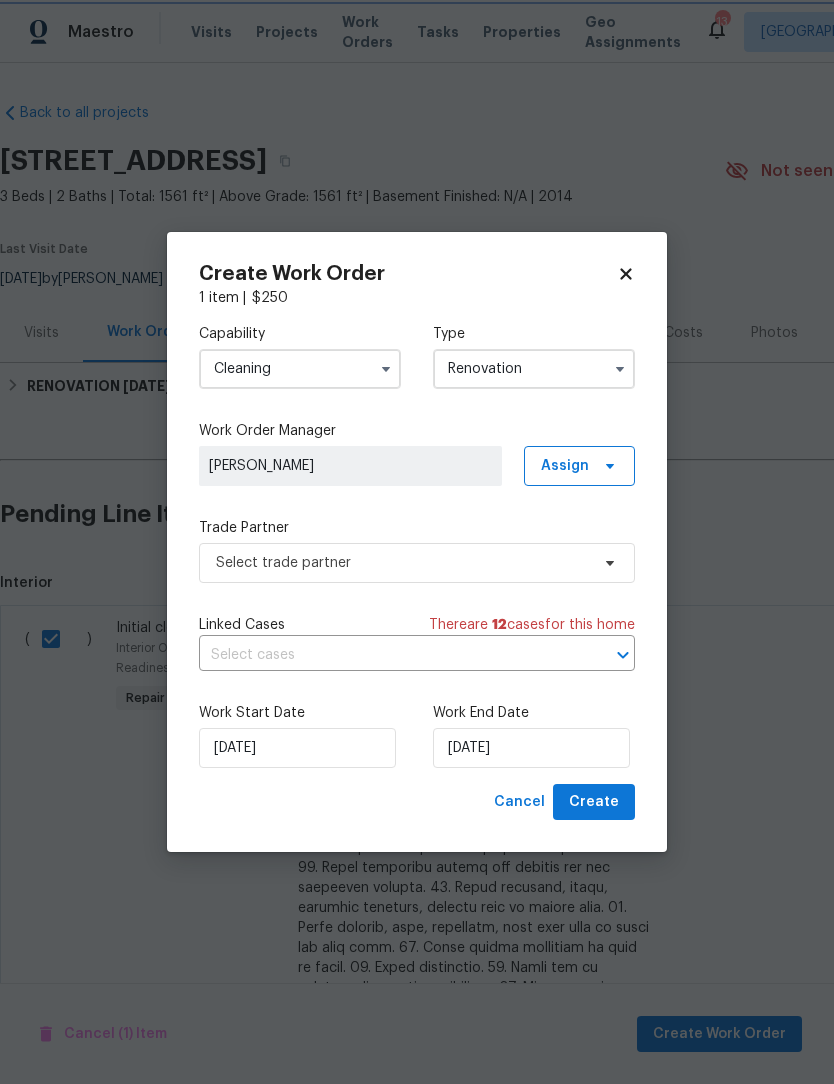 scroll, scrollTop: 0, scrollLeft: 0, axis: both 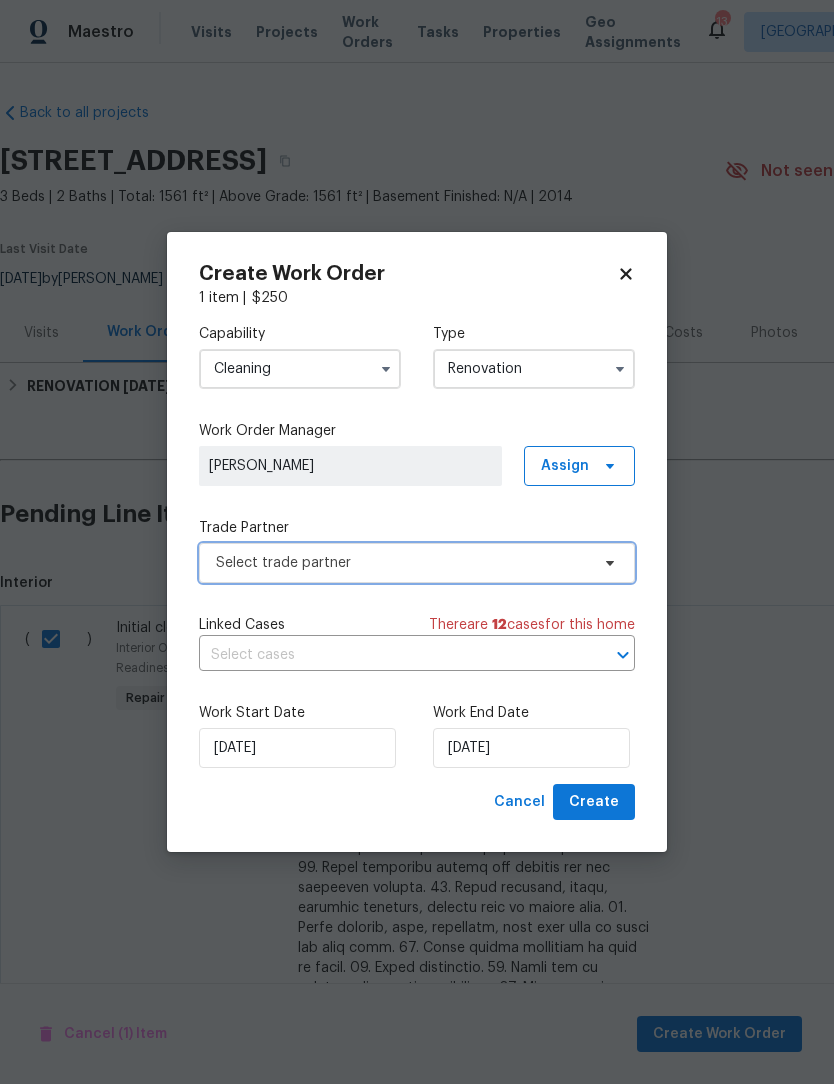 click on "Select trade partner" at bounding box center (402, 563) 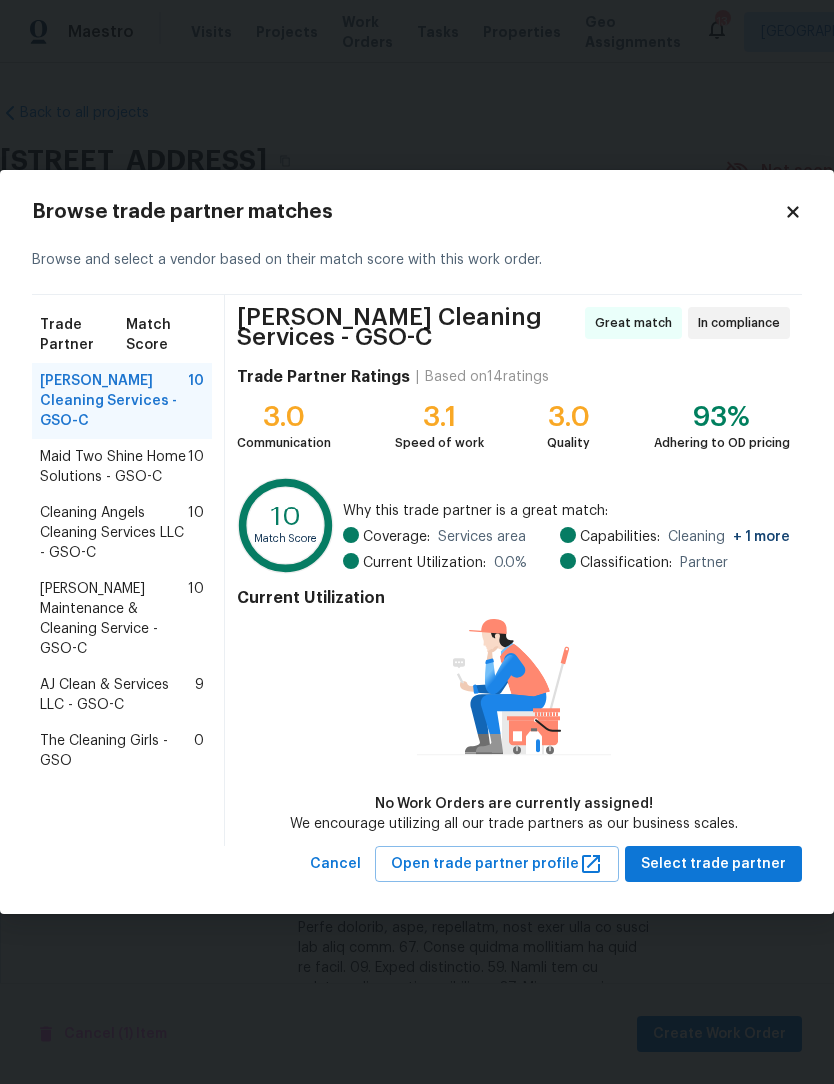 click on "AJ Clean & Services LLC - GSO-C" at bounding box center [117, 695] 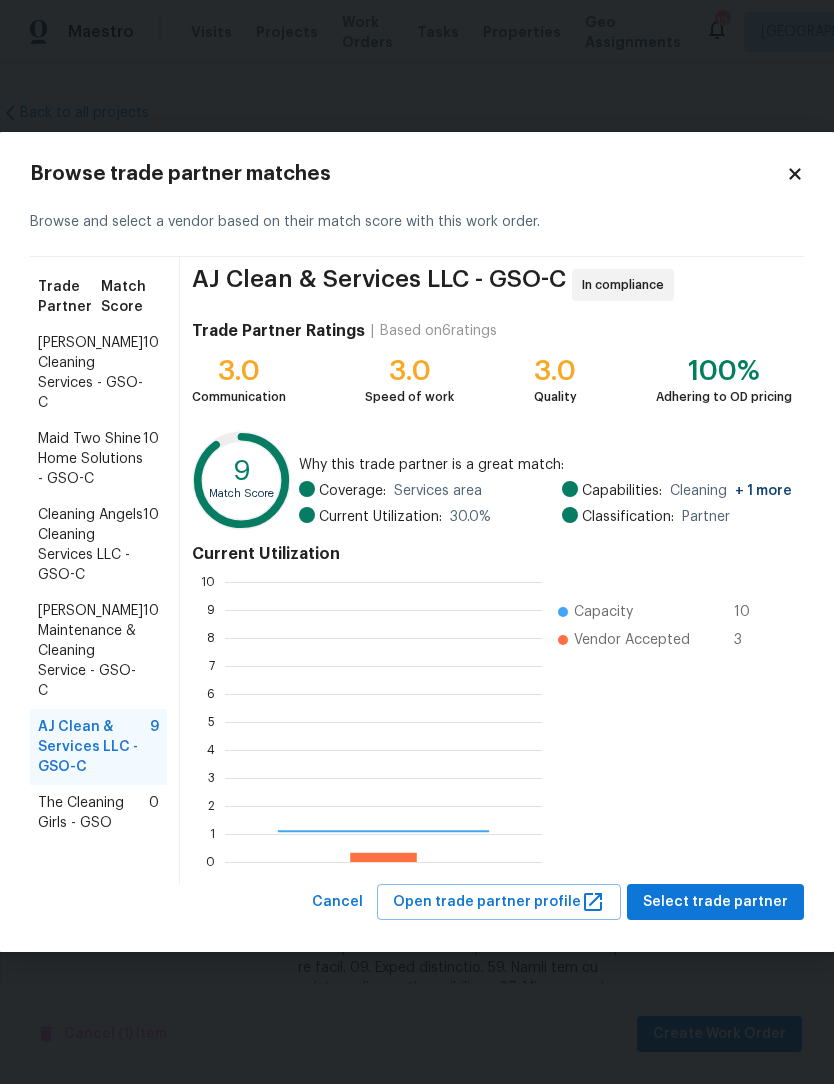 scroll, scrollTop: 2, scrollLeft: 2, axis: both 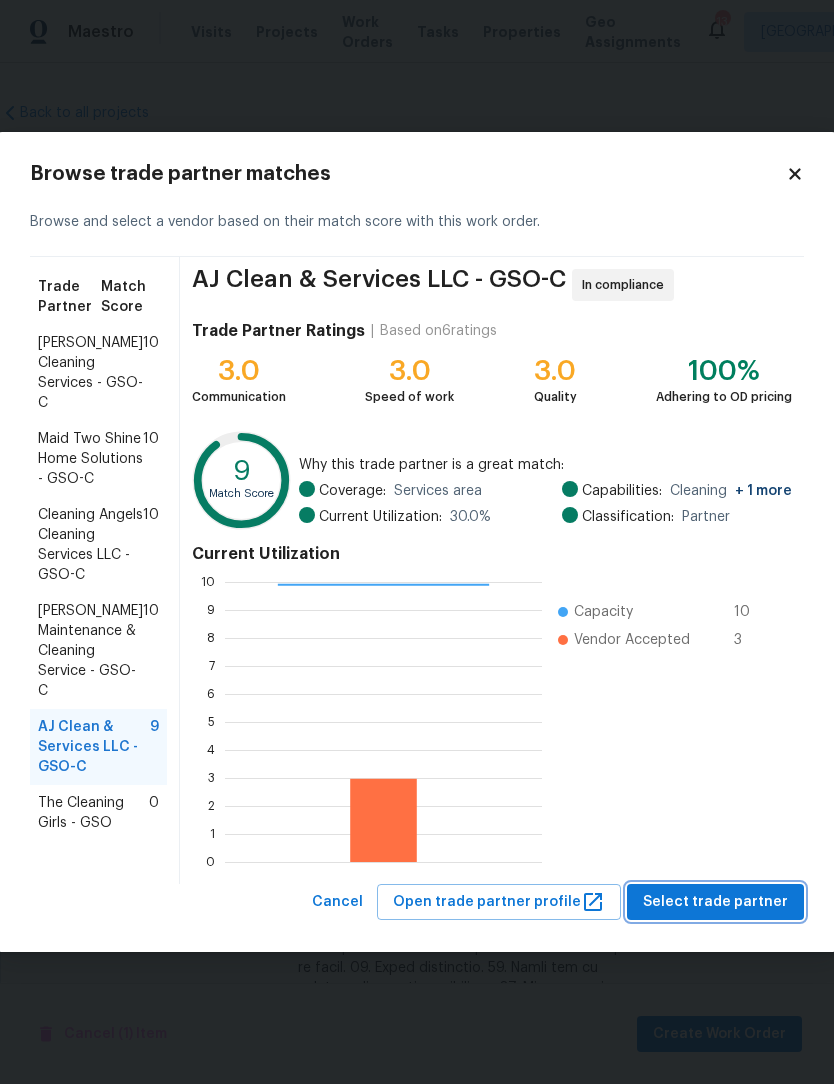 click on "Select trade partner" at bounding box center (715, 902) 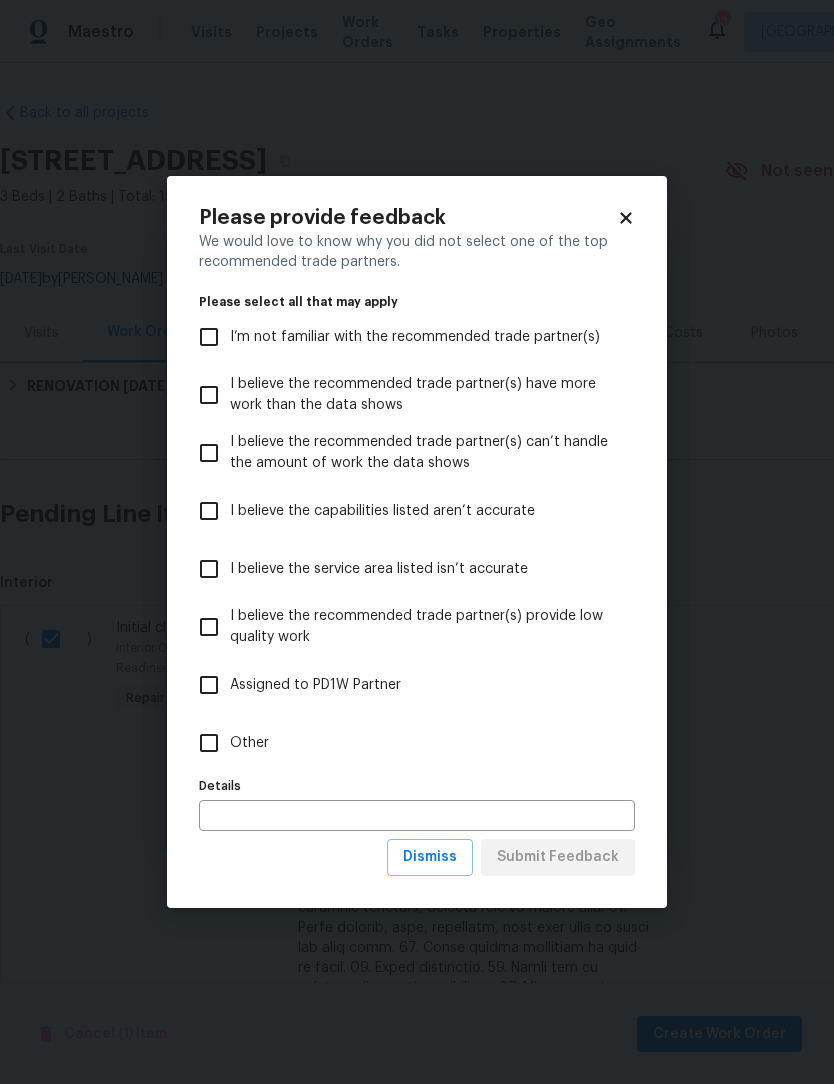 click on "Other" at bounding box center [209, 743] 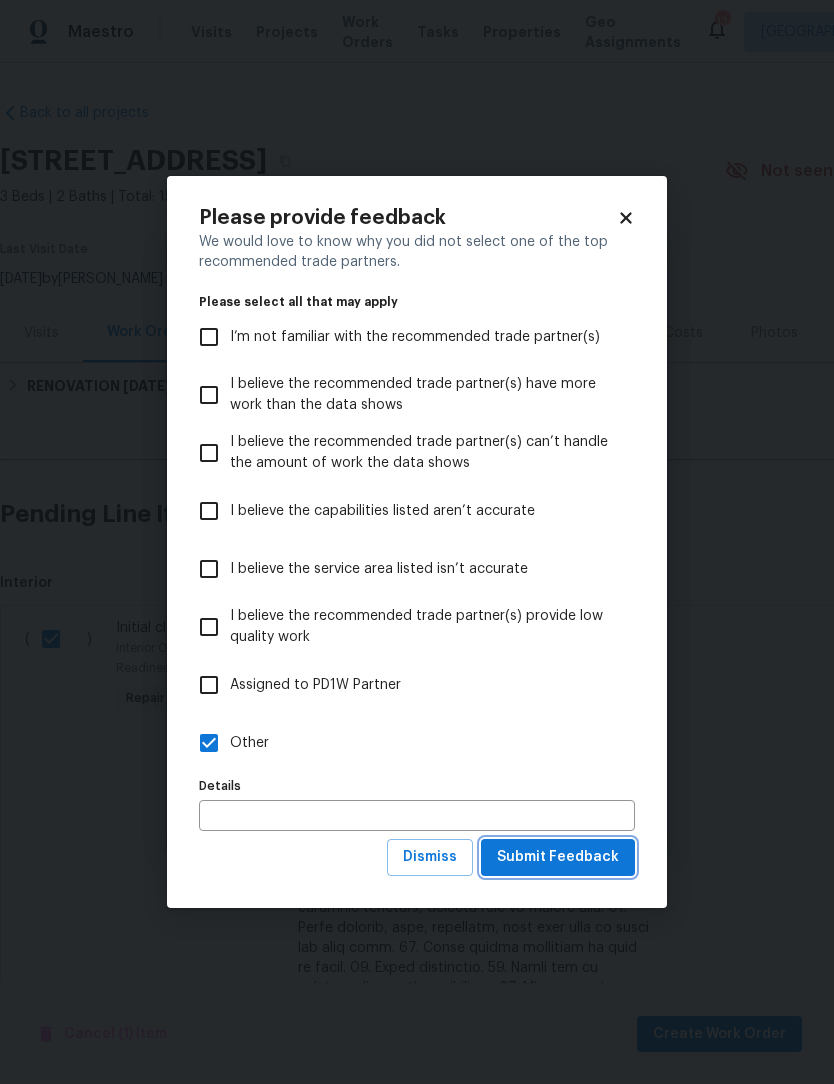 click on "Submit Feedback" at bounding box center [558, 857] 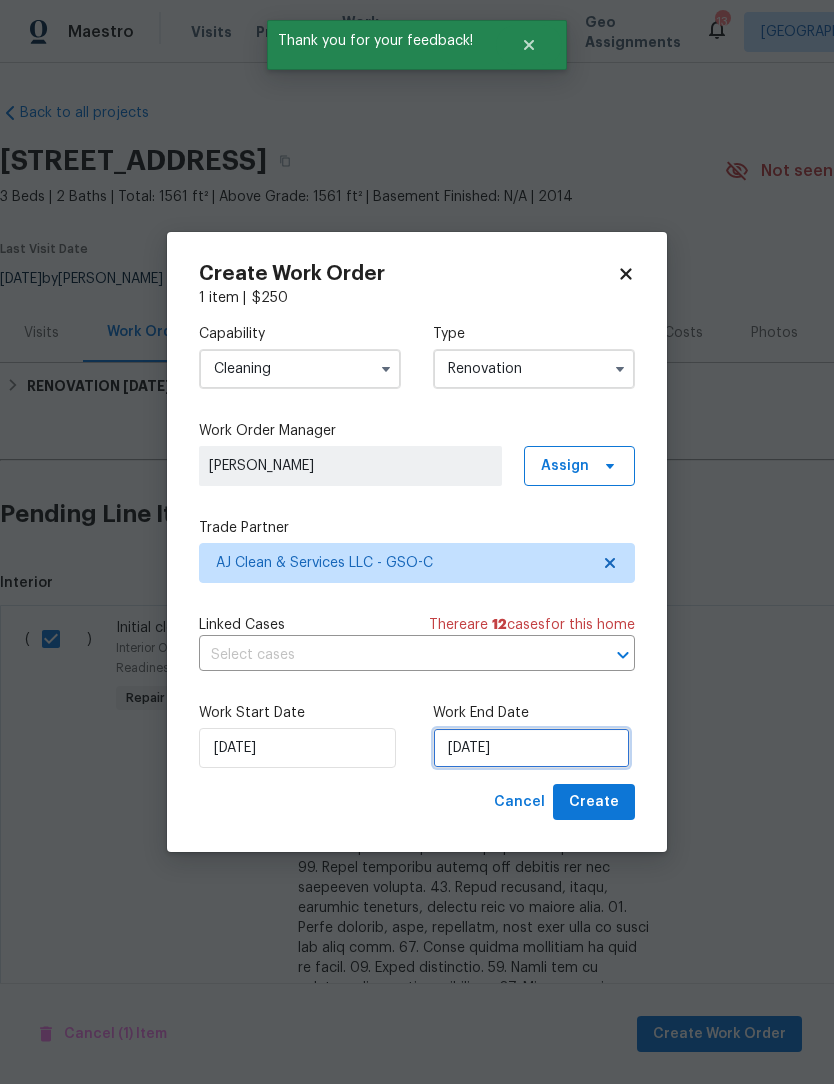 click on "[DATE]" at bounding box center (531, 748) 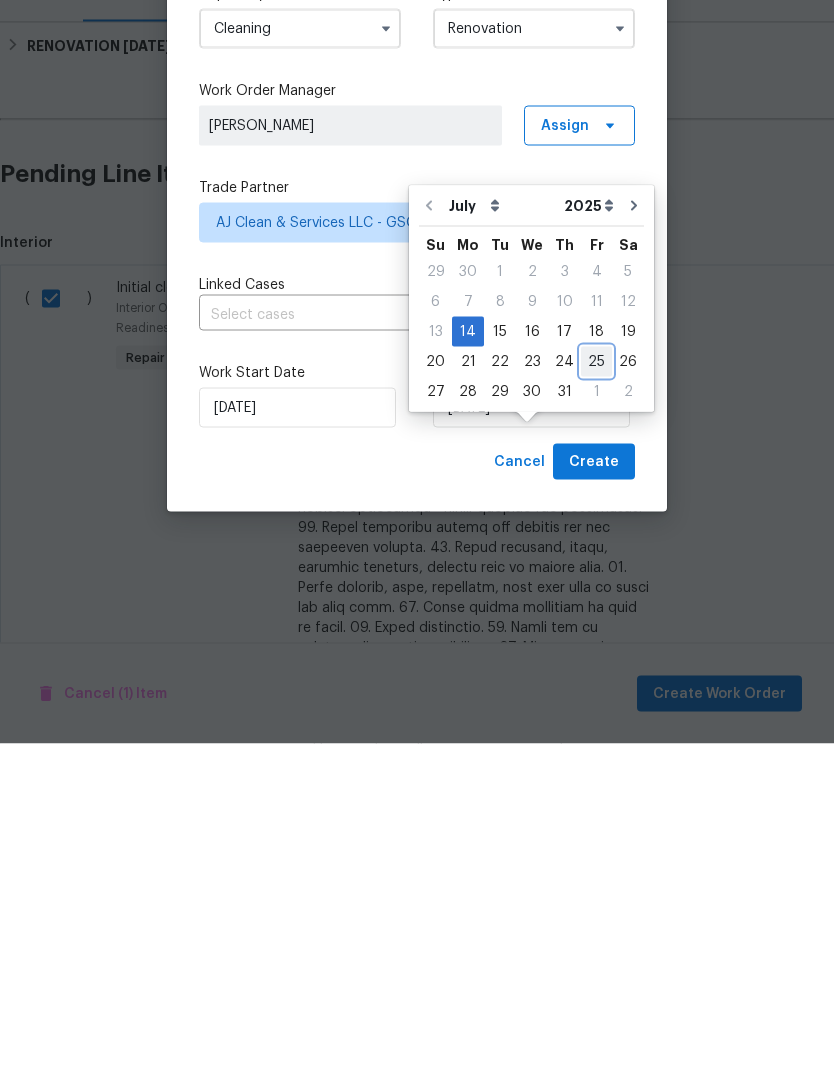 click on "25" at bounding box center (596, 702) 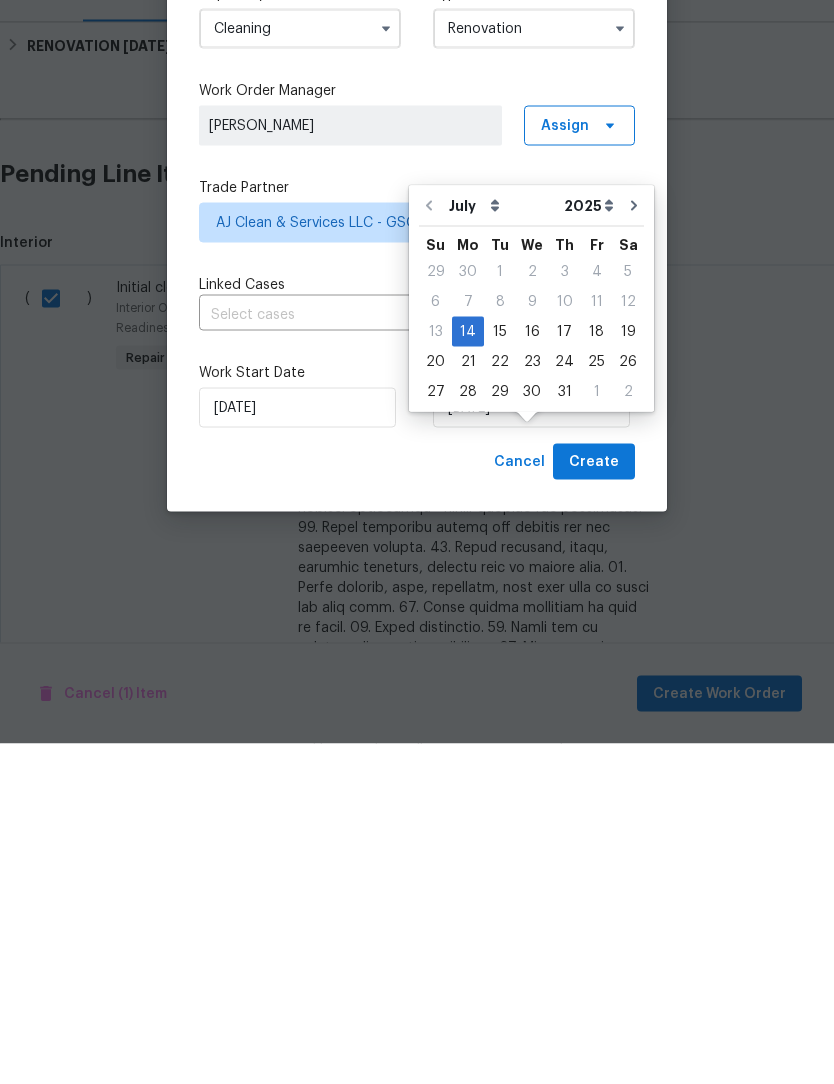 scroll, scrollTop: 66, scrollLeft: 0, axis: vertical 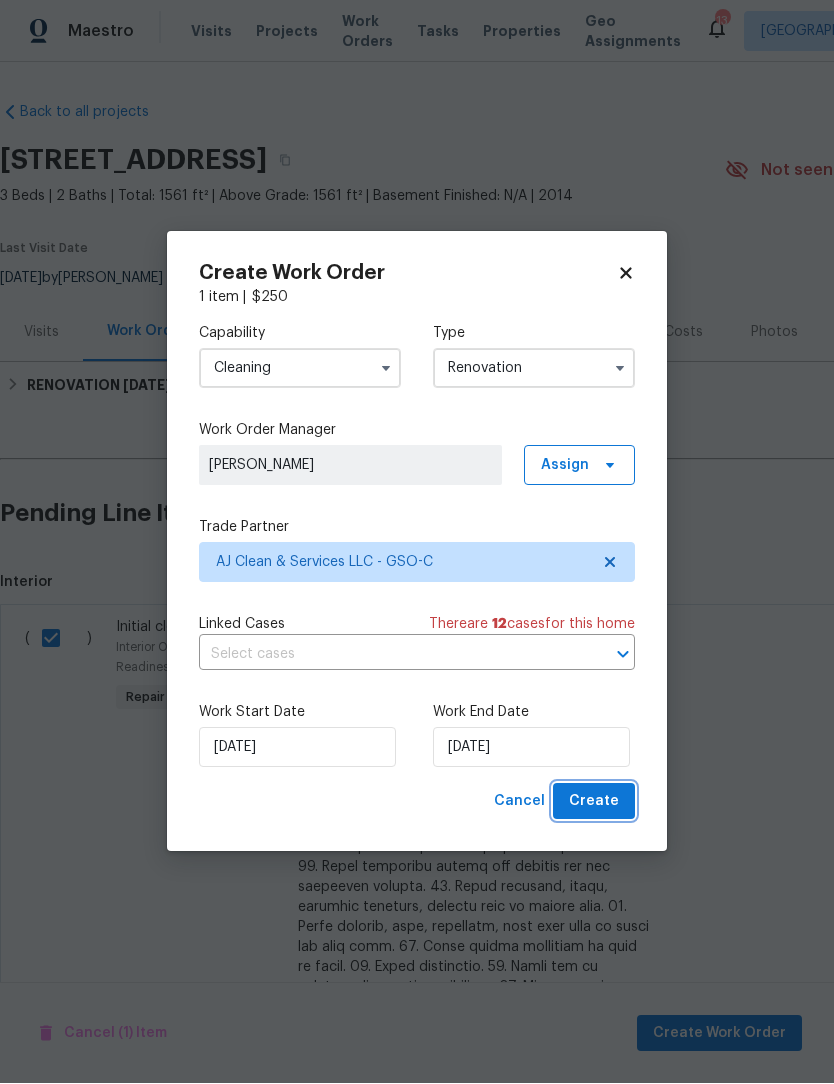 click on "Create" at bounding box center (594, 802) 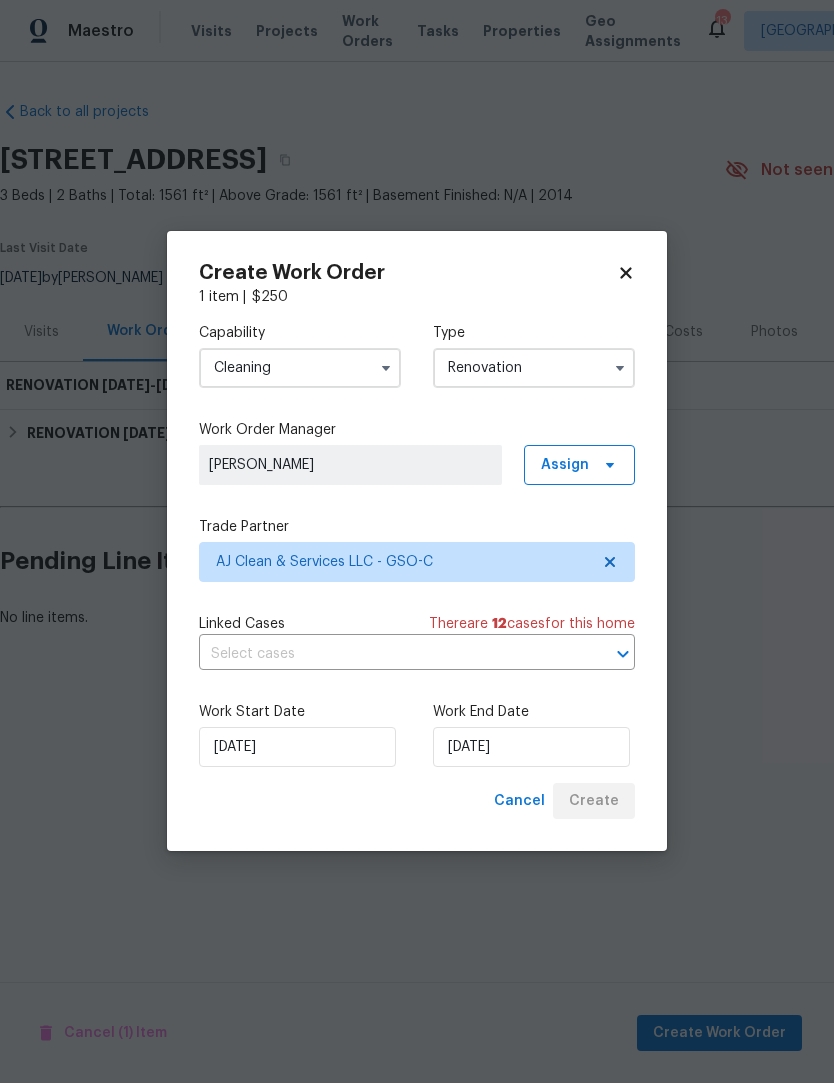 scroll, scrollTop: 0, scrollLeft: 0, axis: both 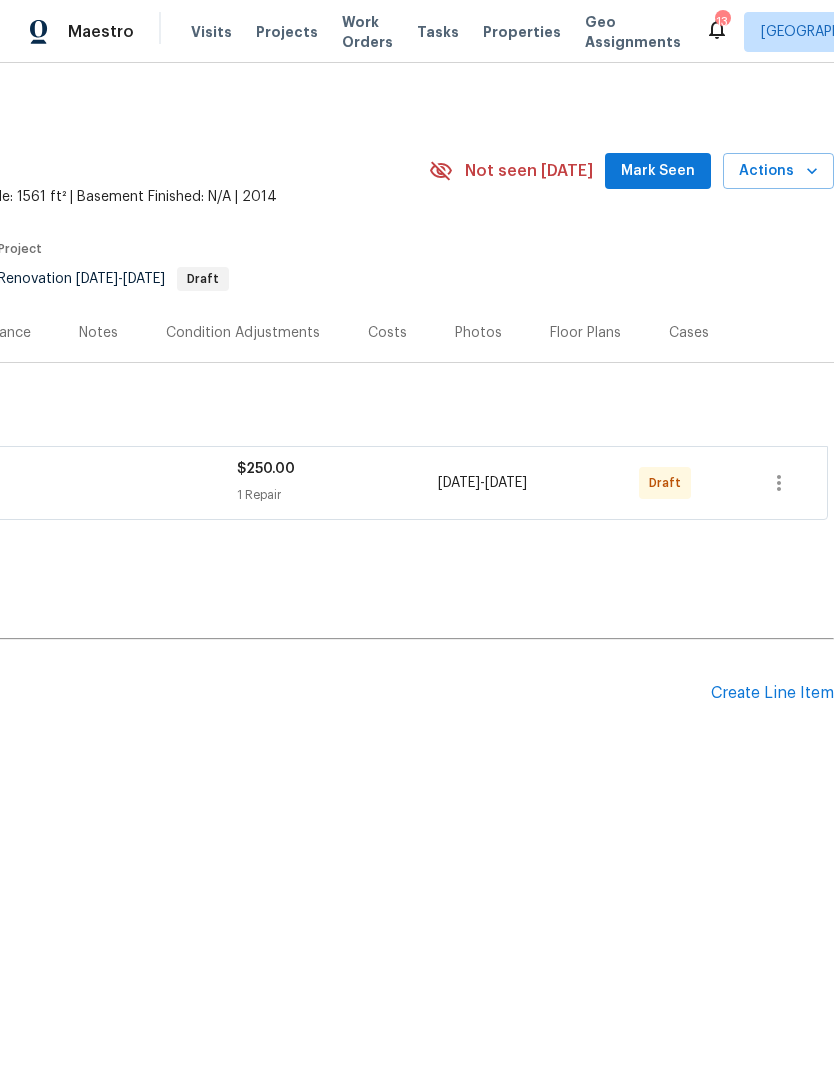 click on "Mark Seen" at bounding box center (658, 171) 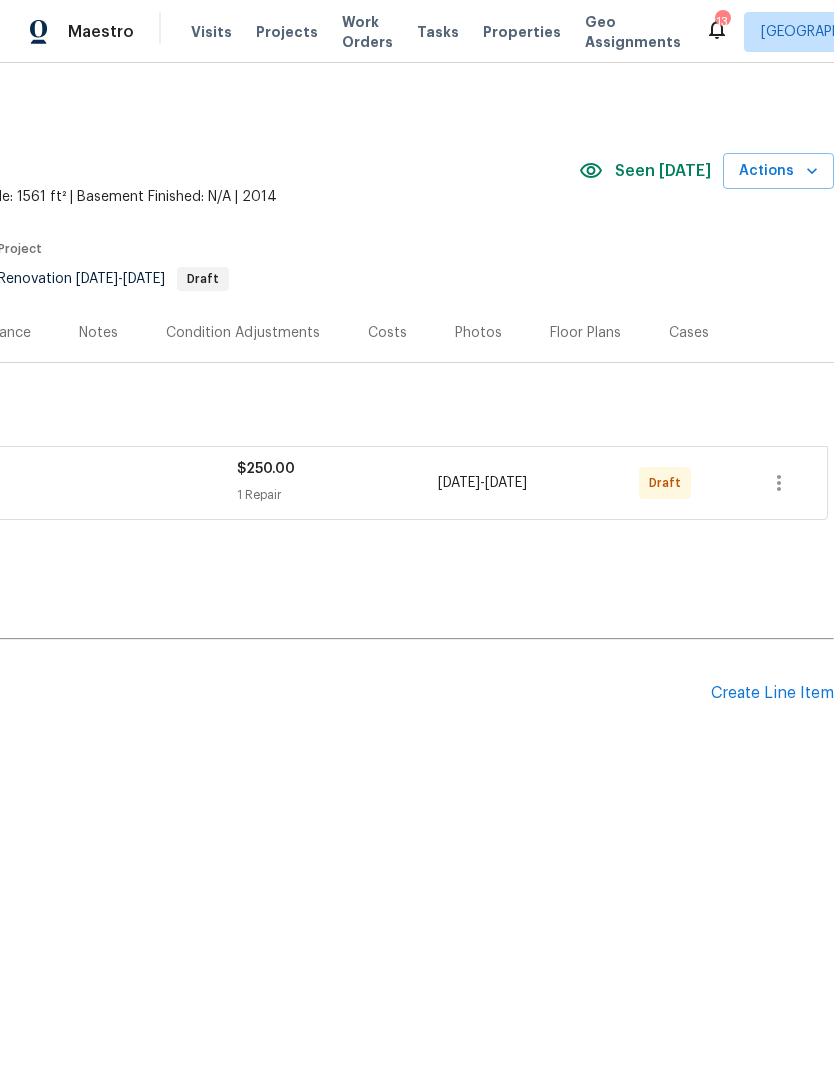 scroll, scrollTop: 0, scrollLeft: 296, axis: horizontal 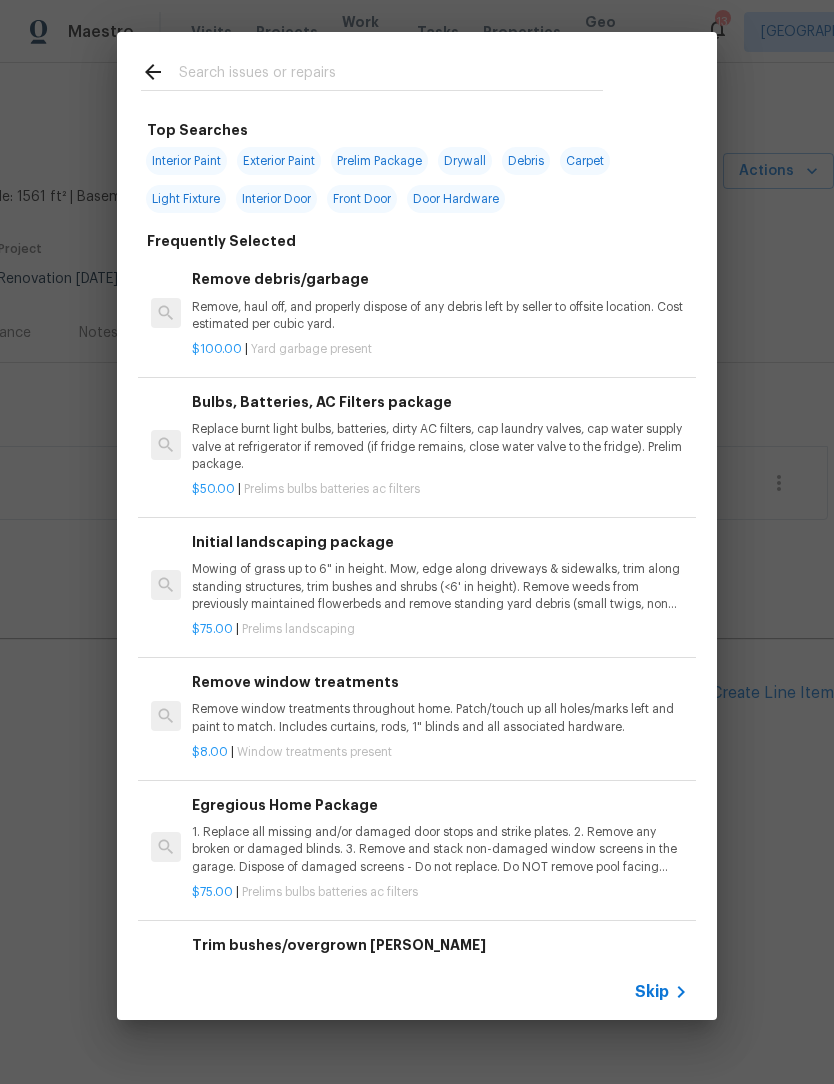 click at bounding box center [391, 75] 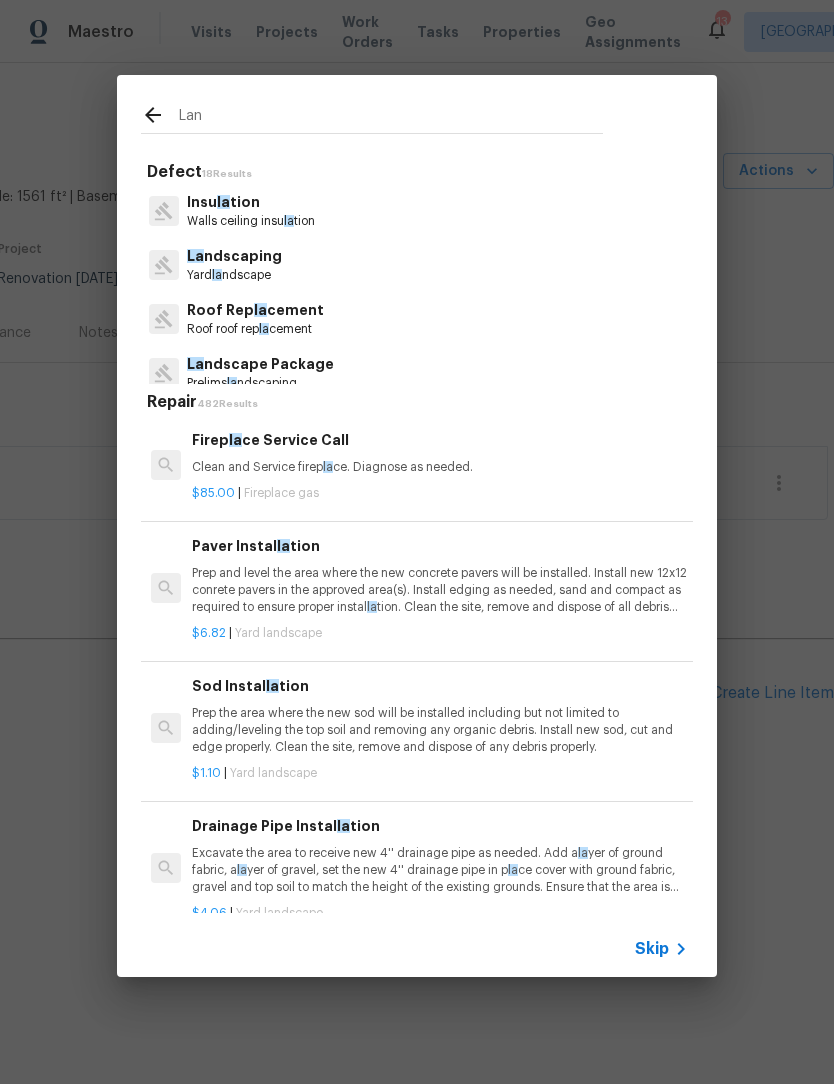 type on "Land" 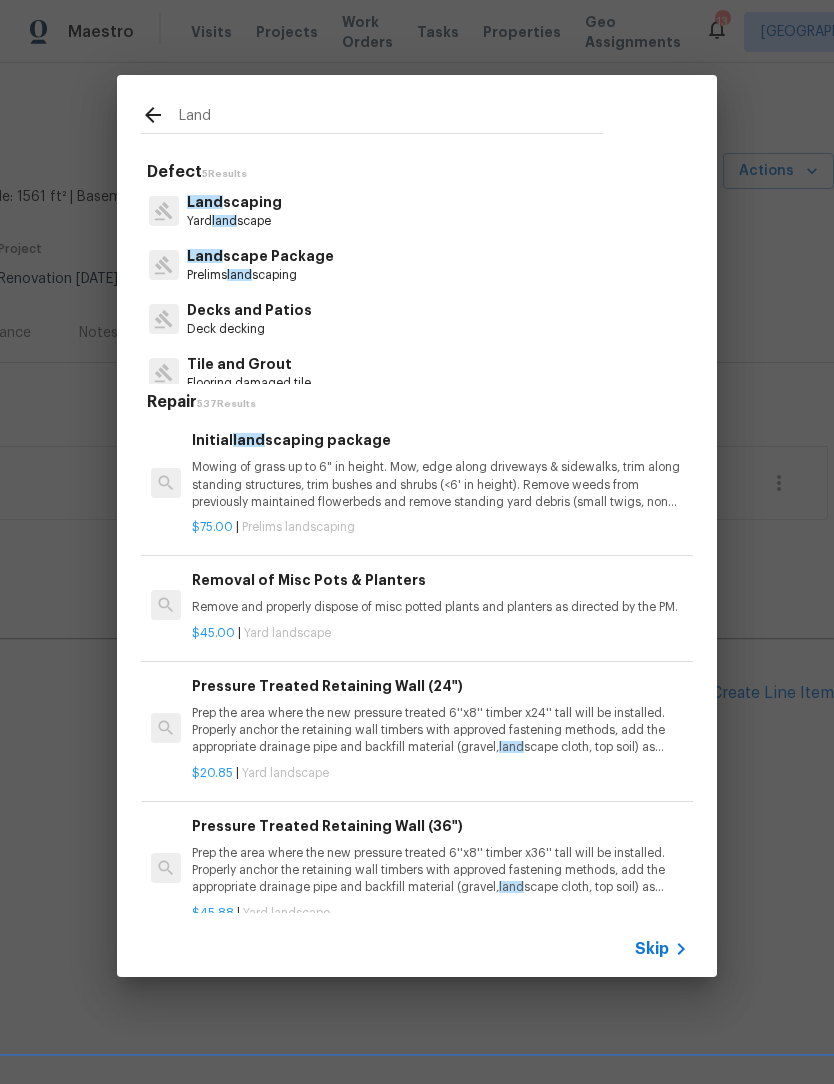 click on "Mowing of grass up to 6" in height. Mow, edge along driveways & sidewalks, trim along standing structures, trim bushes and shrubs (<6' in height). Remove weeds from previously maintained flowerbeds and remove standing yard debris (small twigs, non seasonal falling leaves).  Use leaf blower to remove clippings from hard surfaces."" at bounding box center (440, 484) 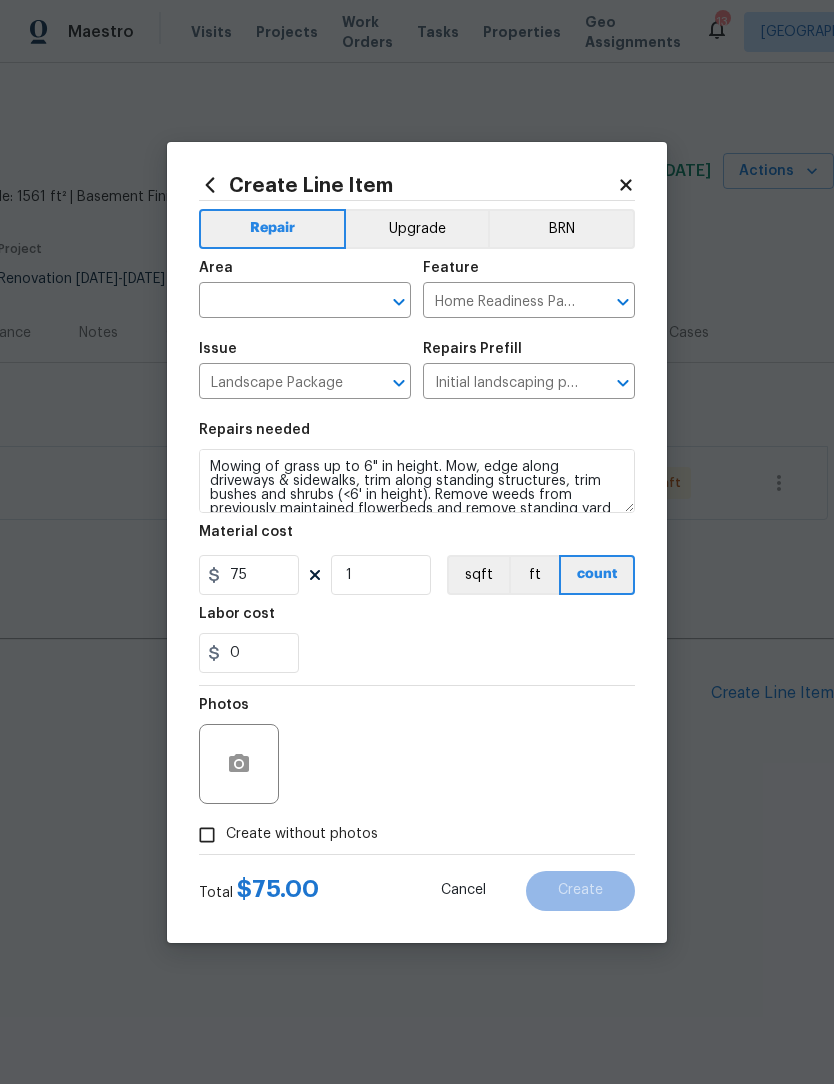 click at bounding box center (277, 302) 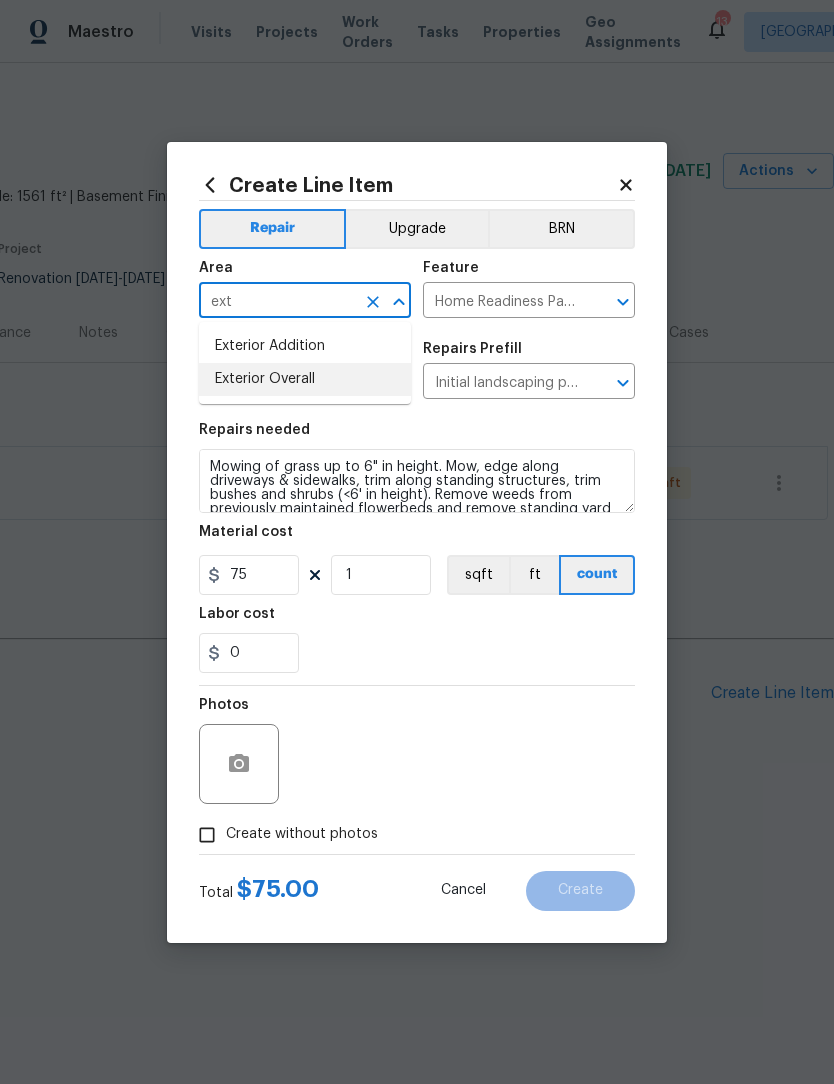 click on "Exterior Overall" at bounding box center [305, 379] 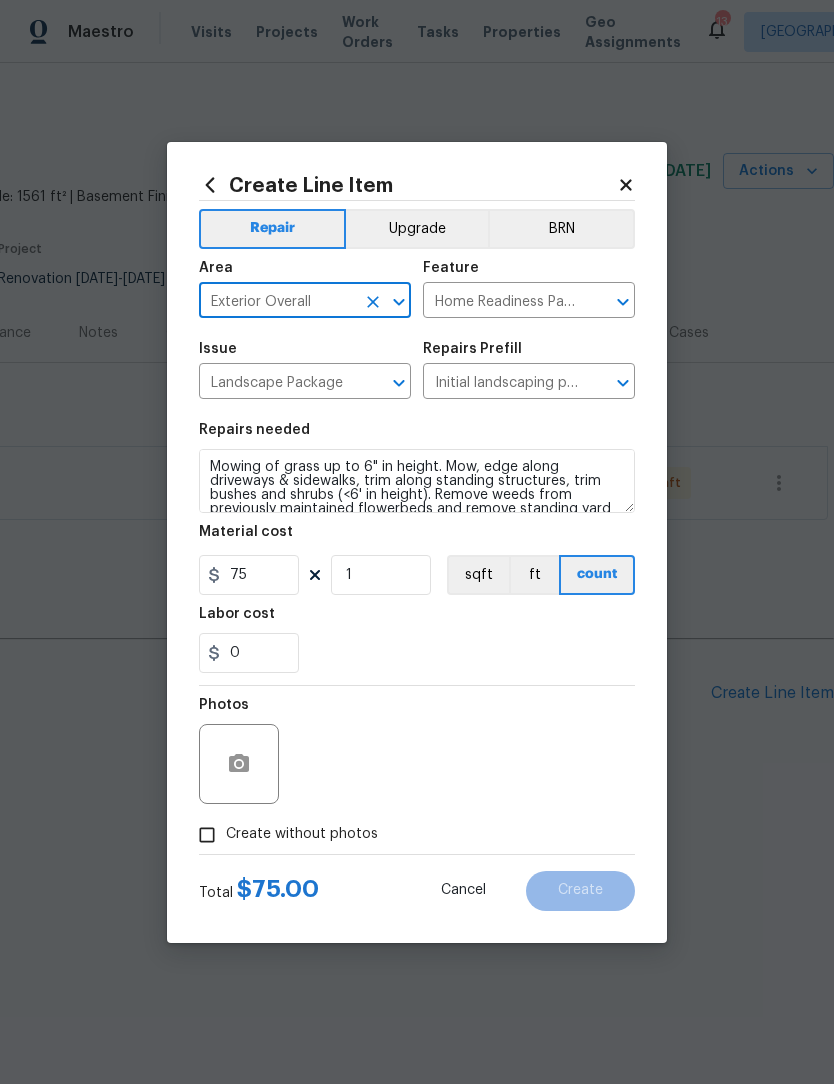 click on "Create without photos" at bounding box center (207, 835) 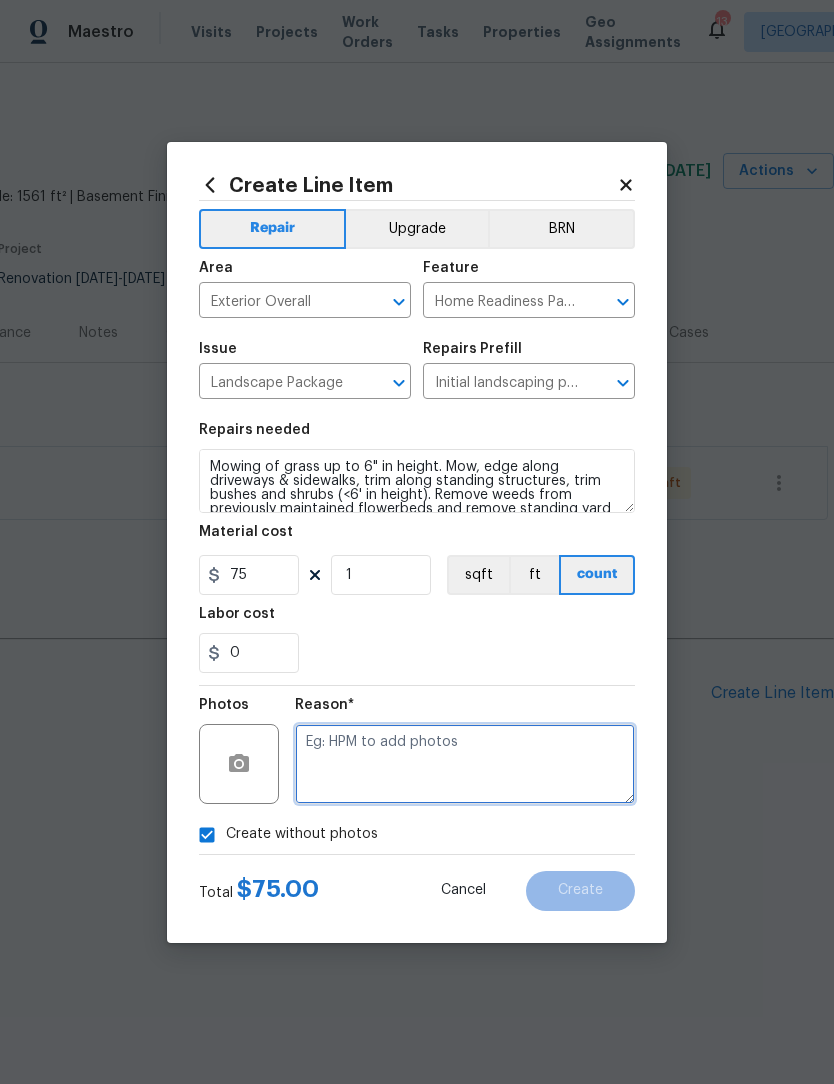 click at bounding box center [465, 764] 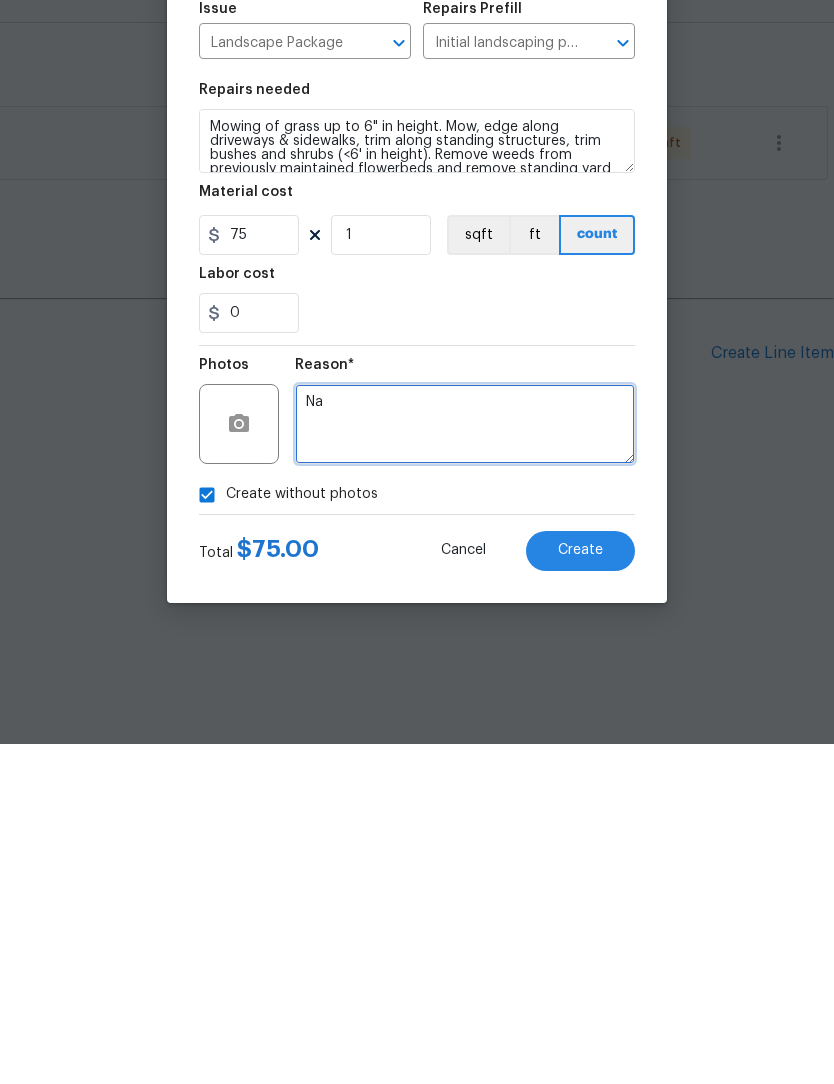 scroll, scrollTop: 0, scrollLeft: 0, axis: both 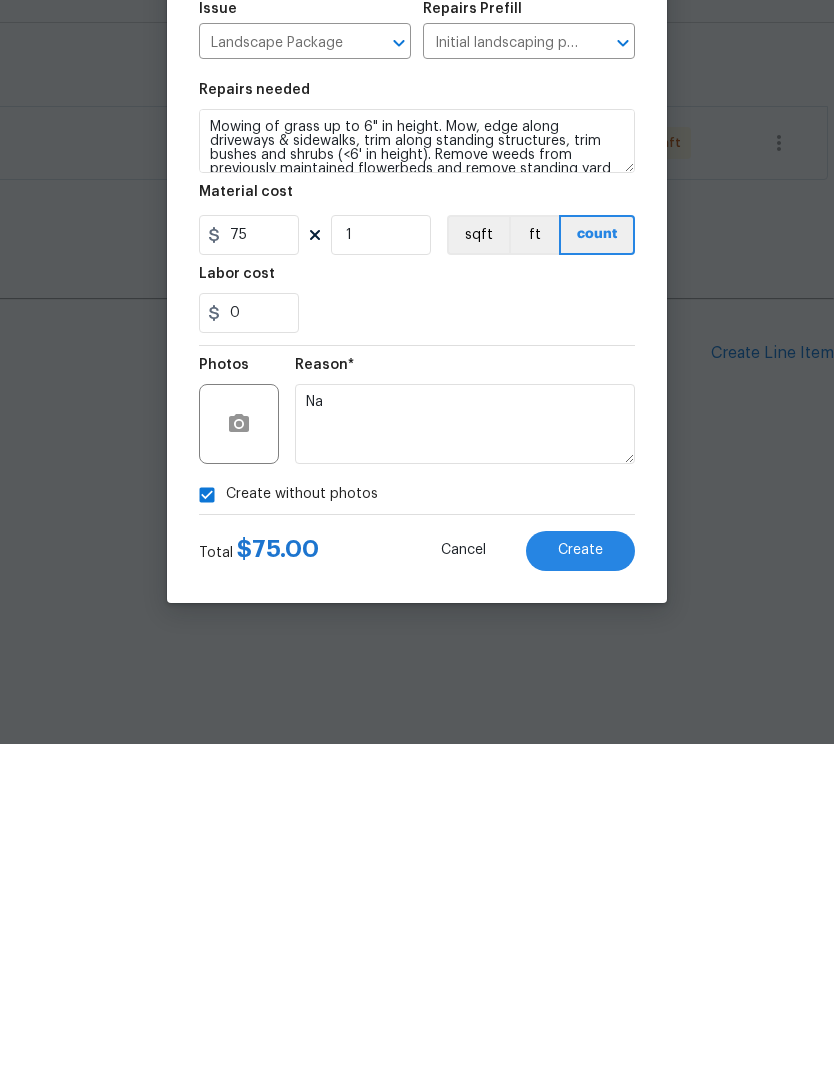 click on "Create" at bounding box center (580, 891) 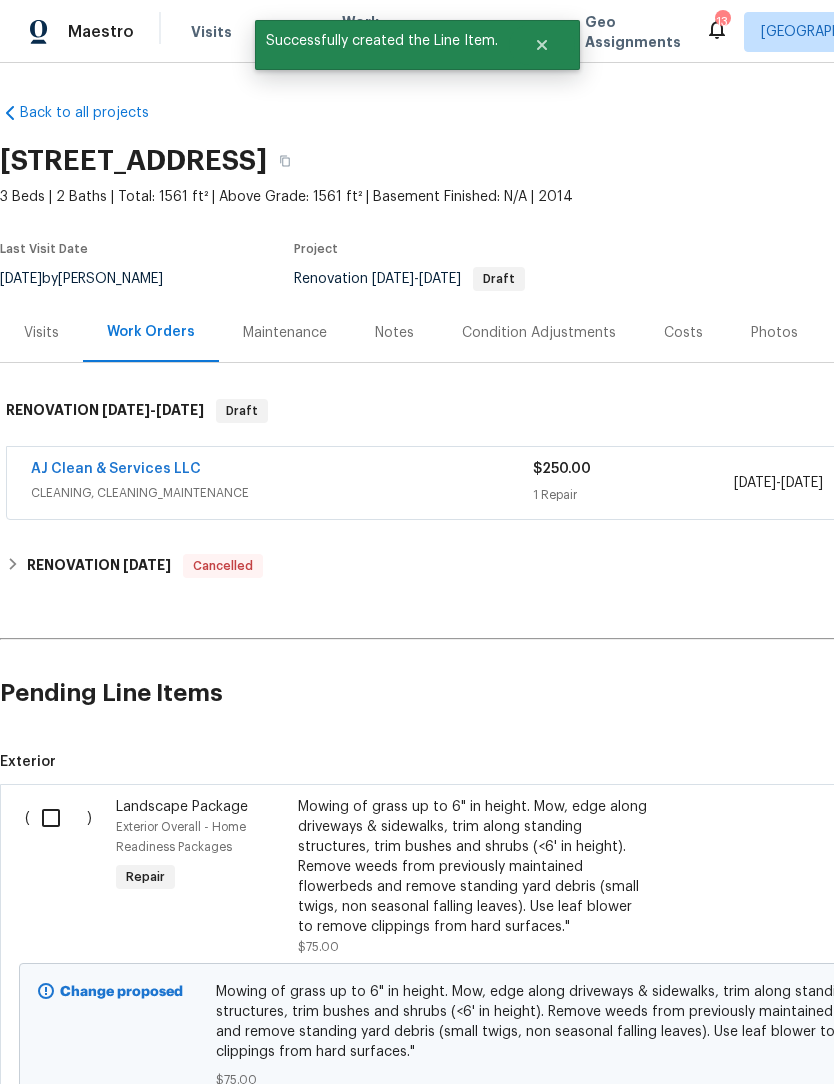 scroll, scrollTop: 0, scrollLeft: 0, axis: both 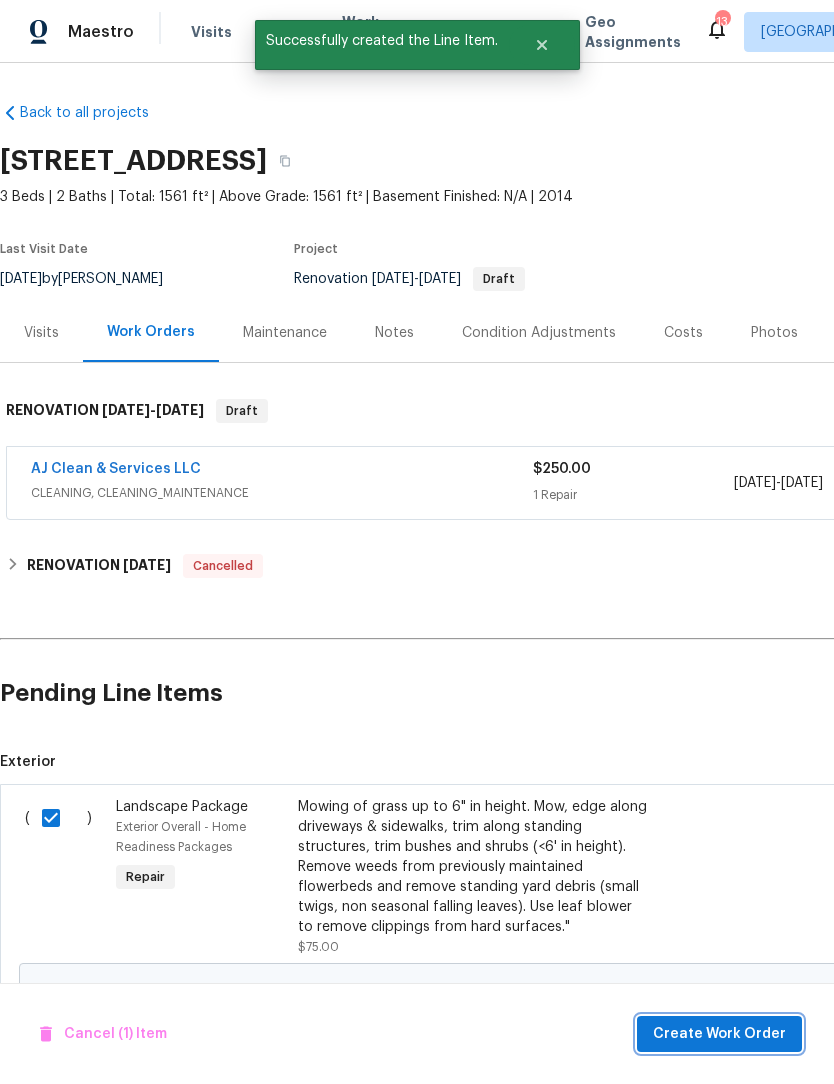 click on "Create Work Order" at bounding box center (719, 1034) 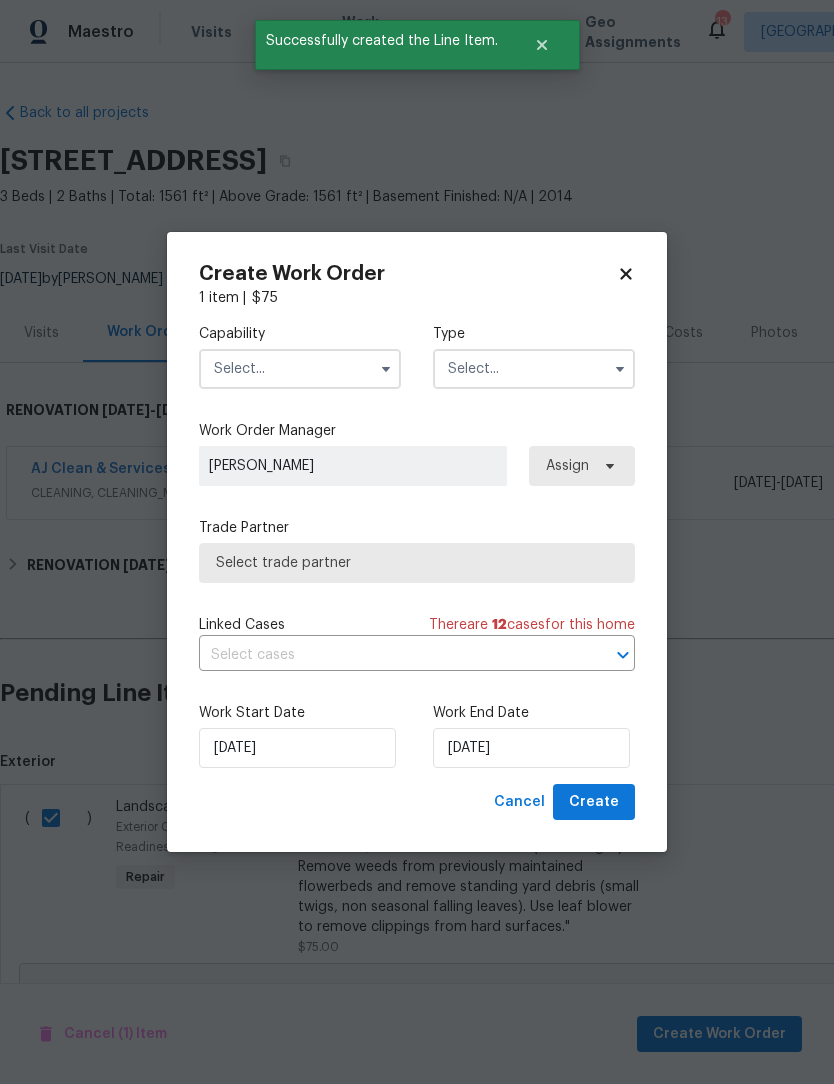 click at bounding box center [300, 369] 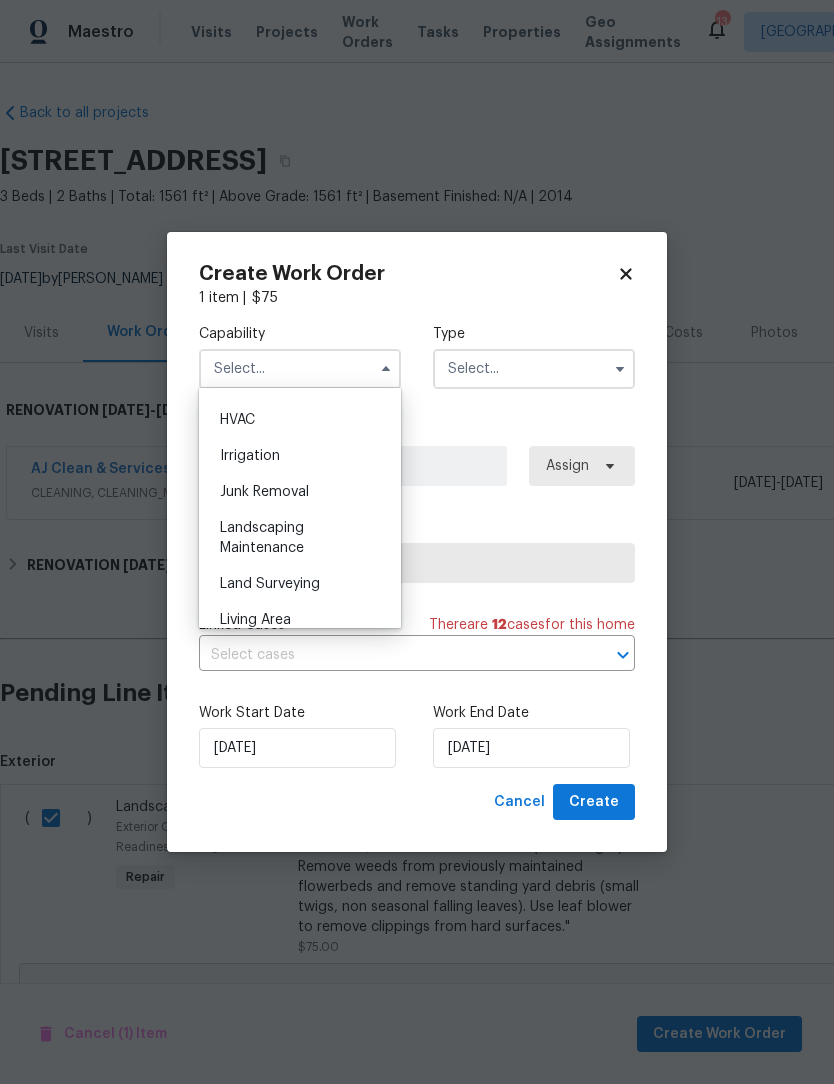 scroll, scrollTop: 1202, scrollLeft: 0, axis: vertical 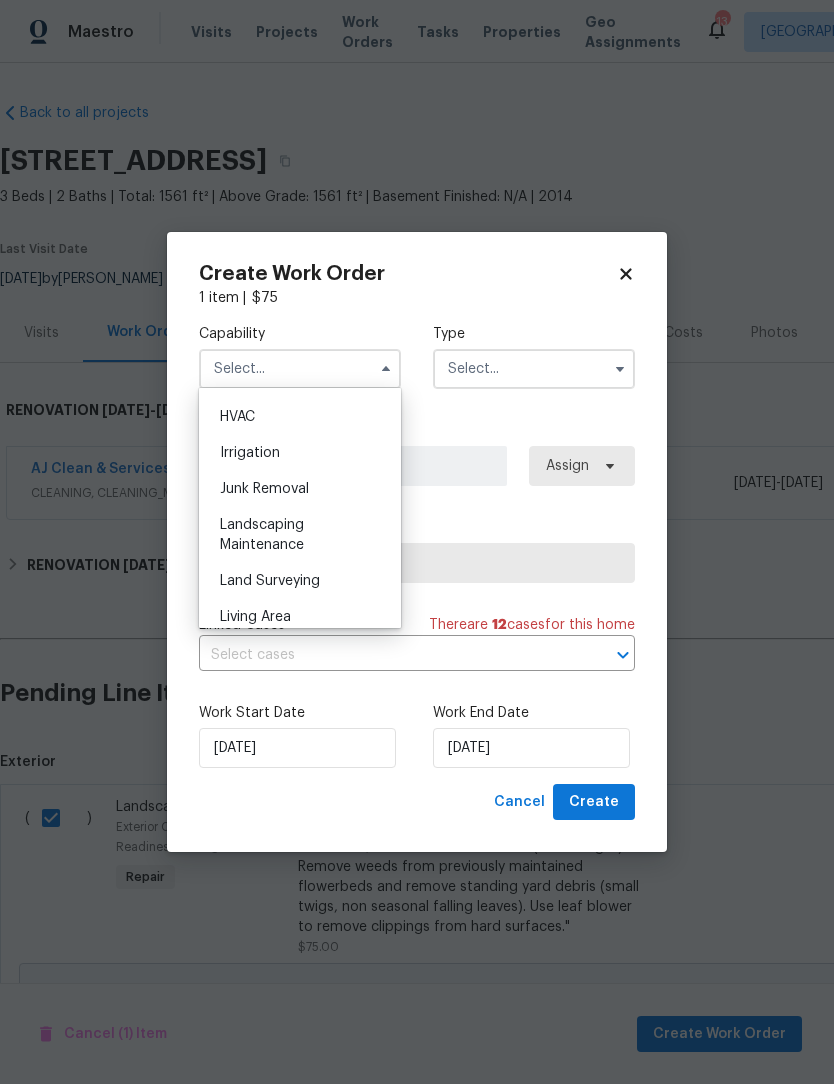 click on "Landscaping Maintenance" at bounding box center [262, 535] 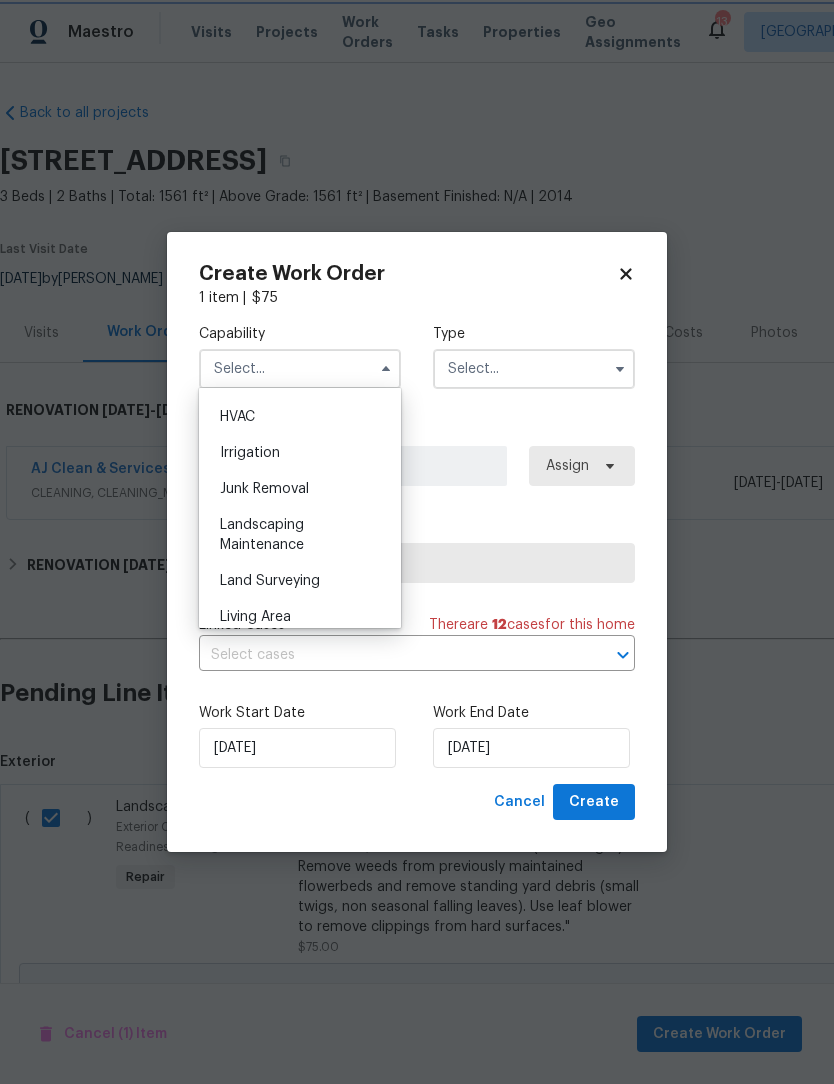 type on "Landscaping Maintenance" 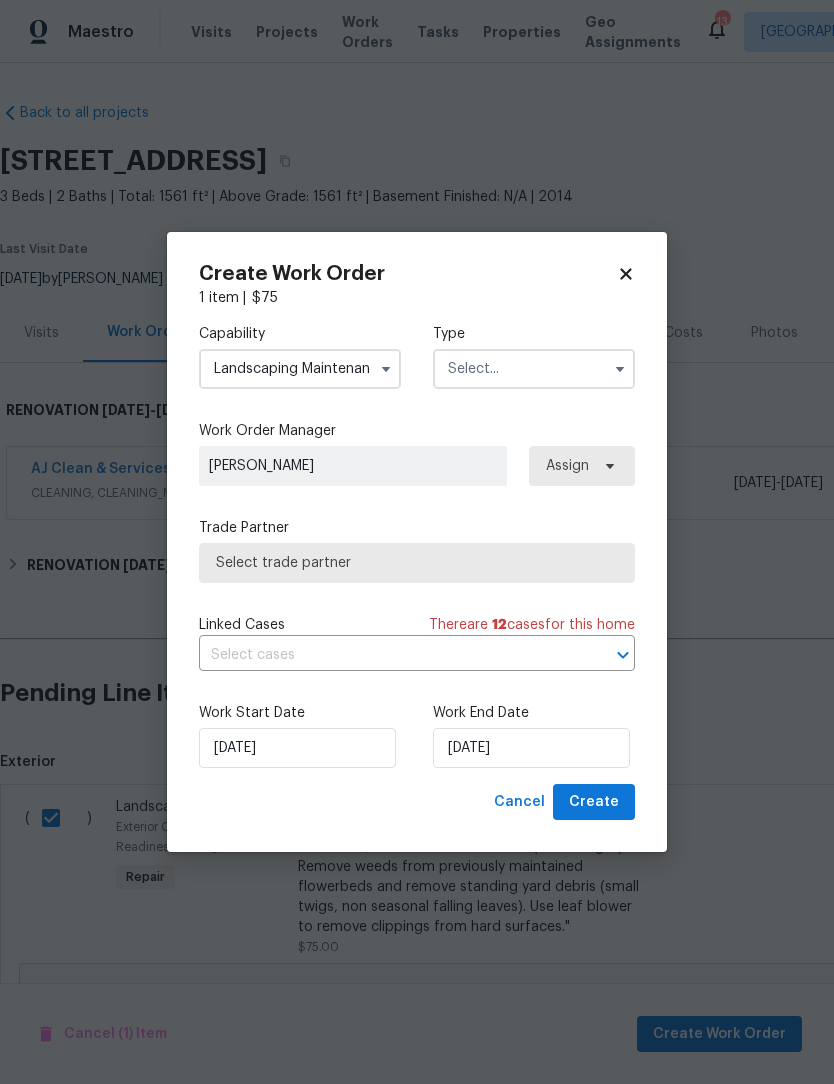 click at bounding box center (534, 369) 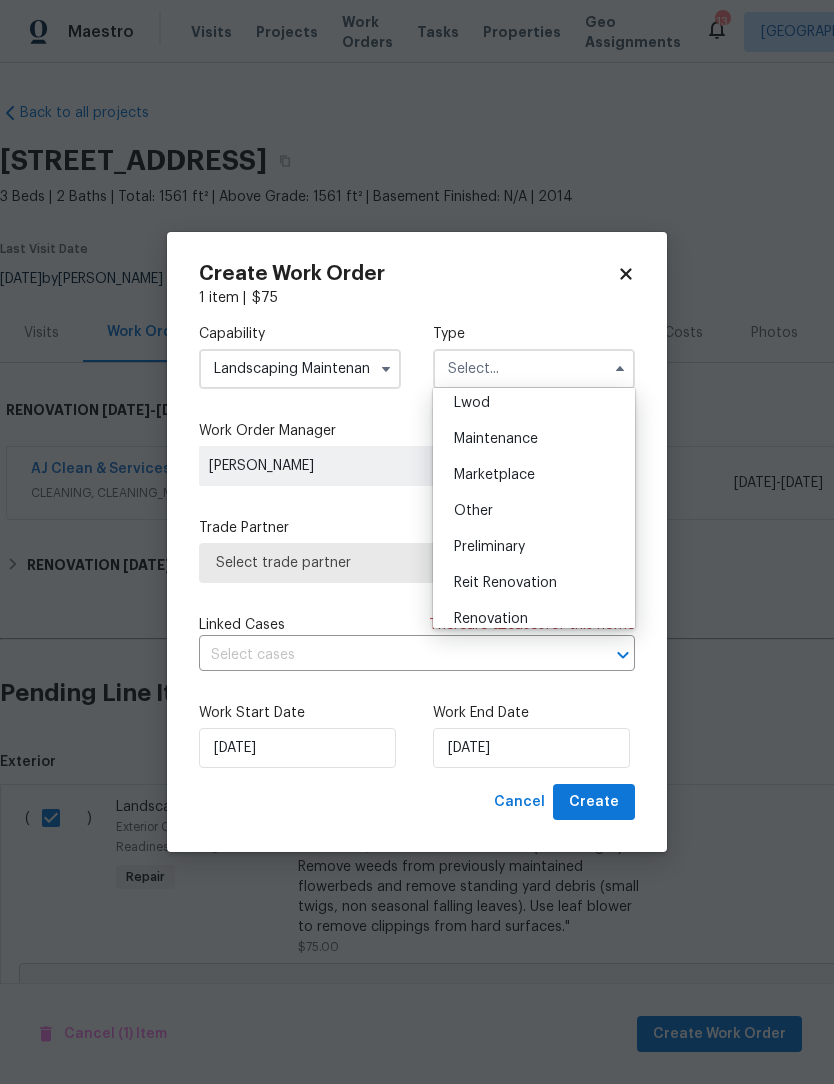 scroll, scrollTop: 306, scrollLeft: 0, axis: vertical 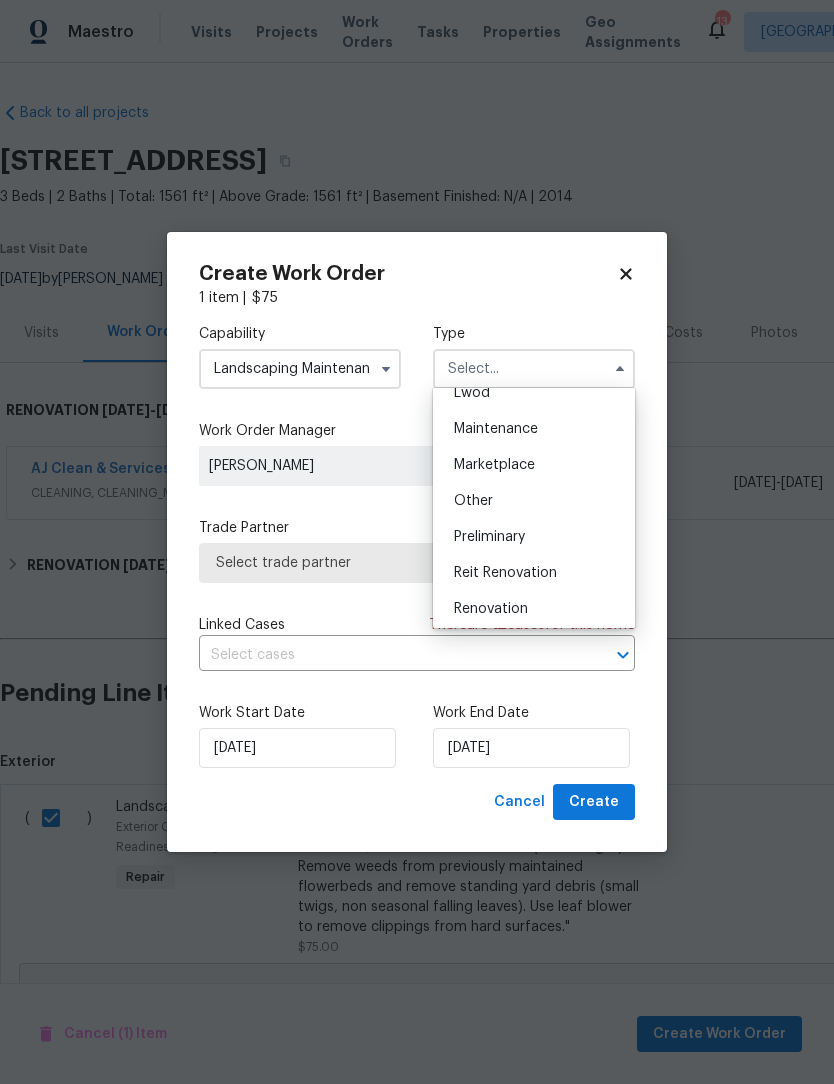 click on "Renovation" at bounding box center (491, 609) 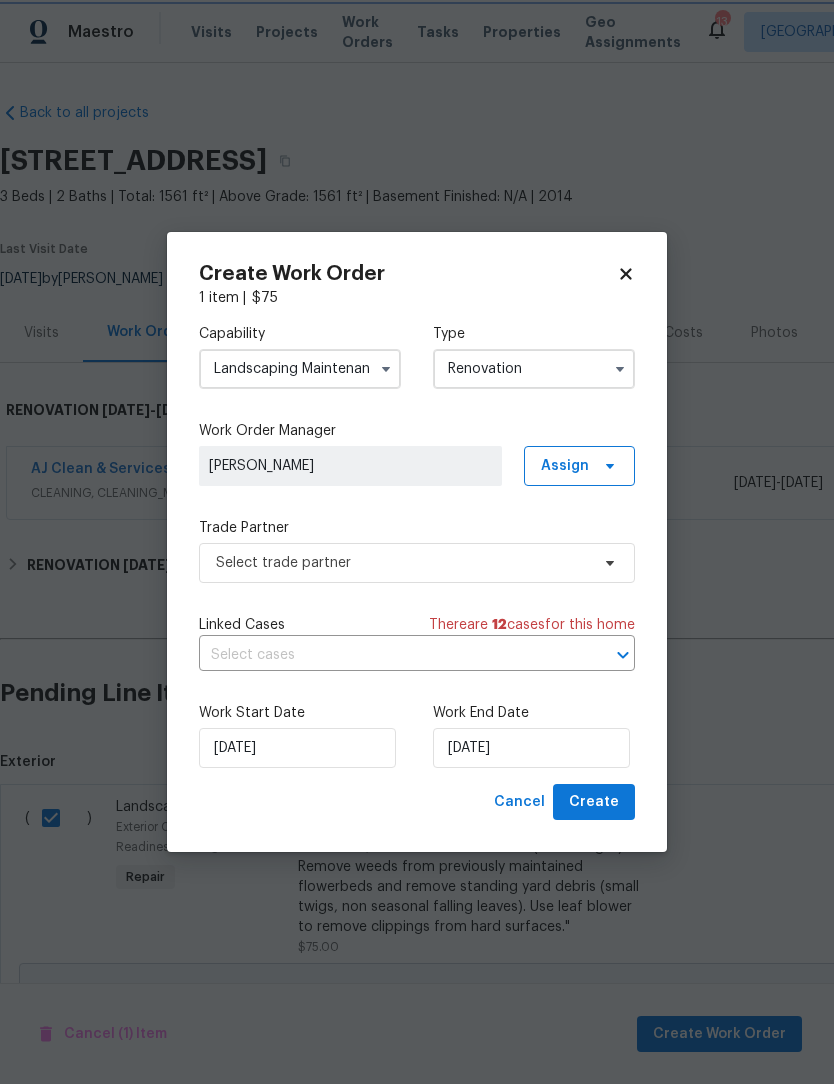 scroll, scrollTop: 0, scrollLeft: 0, axis: both 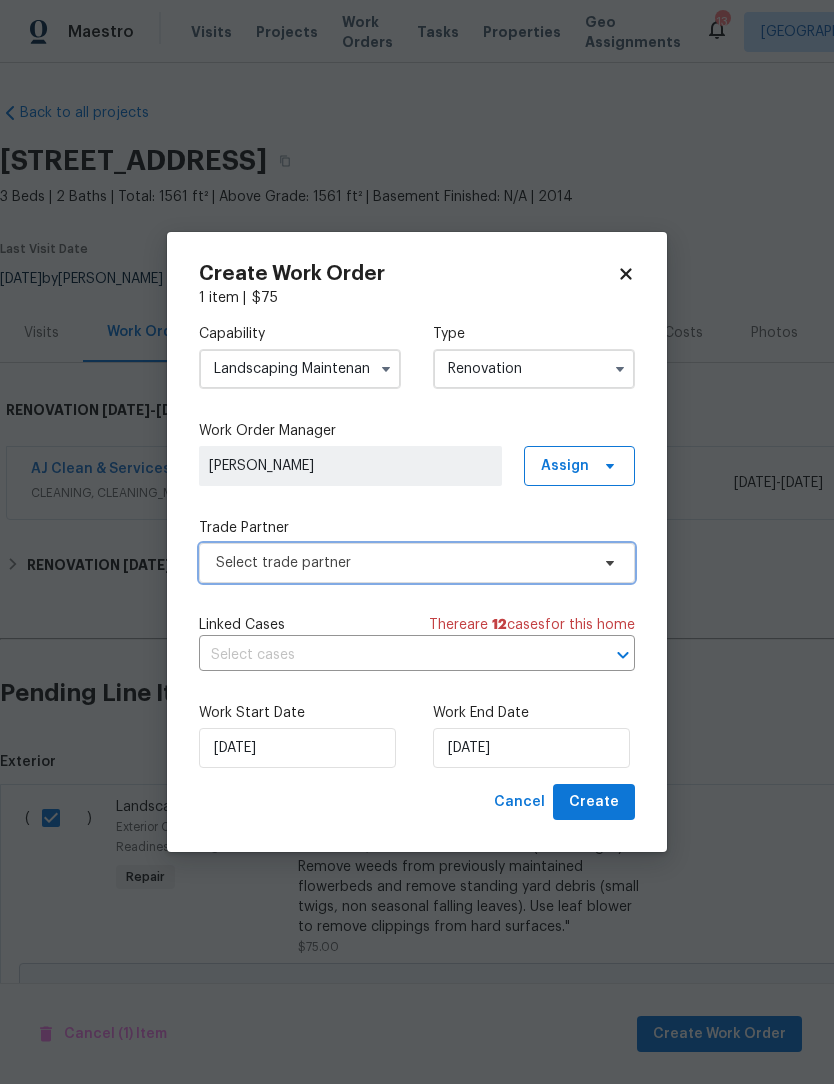 click on "Select trade partner" at bounding box center [402, 563] 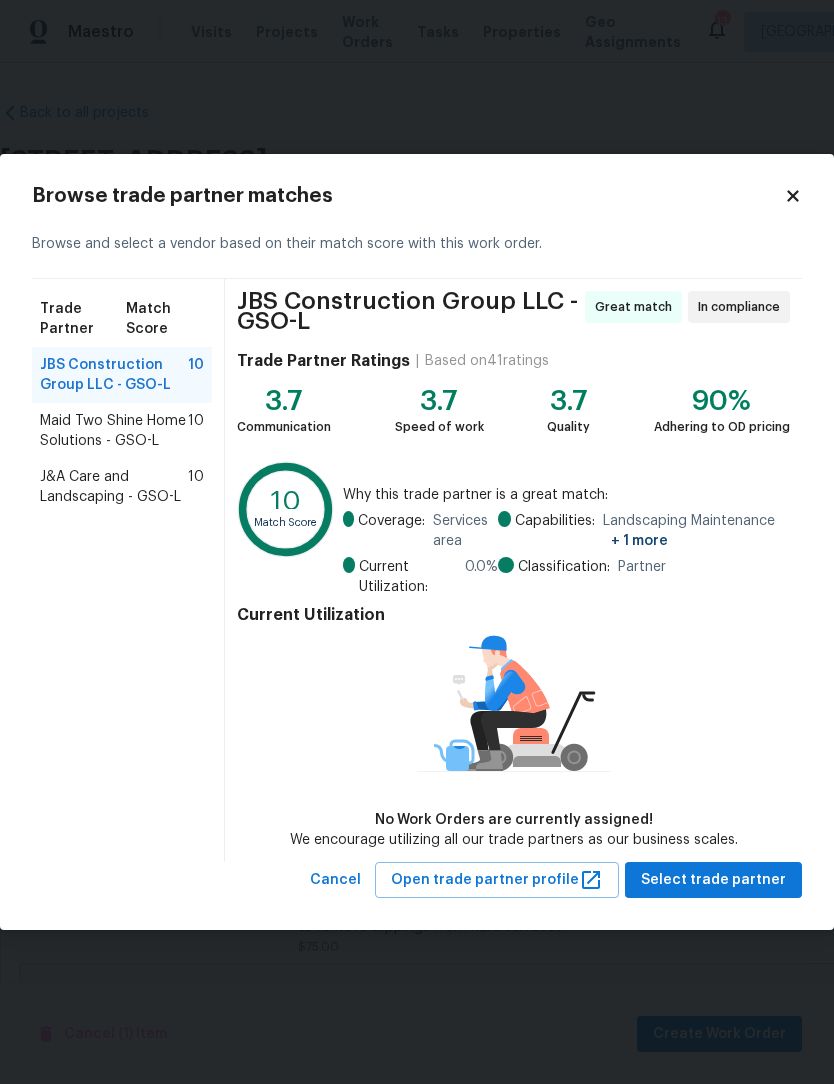 click on "J&A Care and Landscaping - GSO-L" at bounding box center [114, 487] 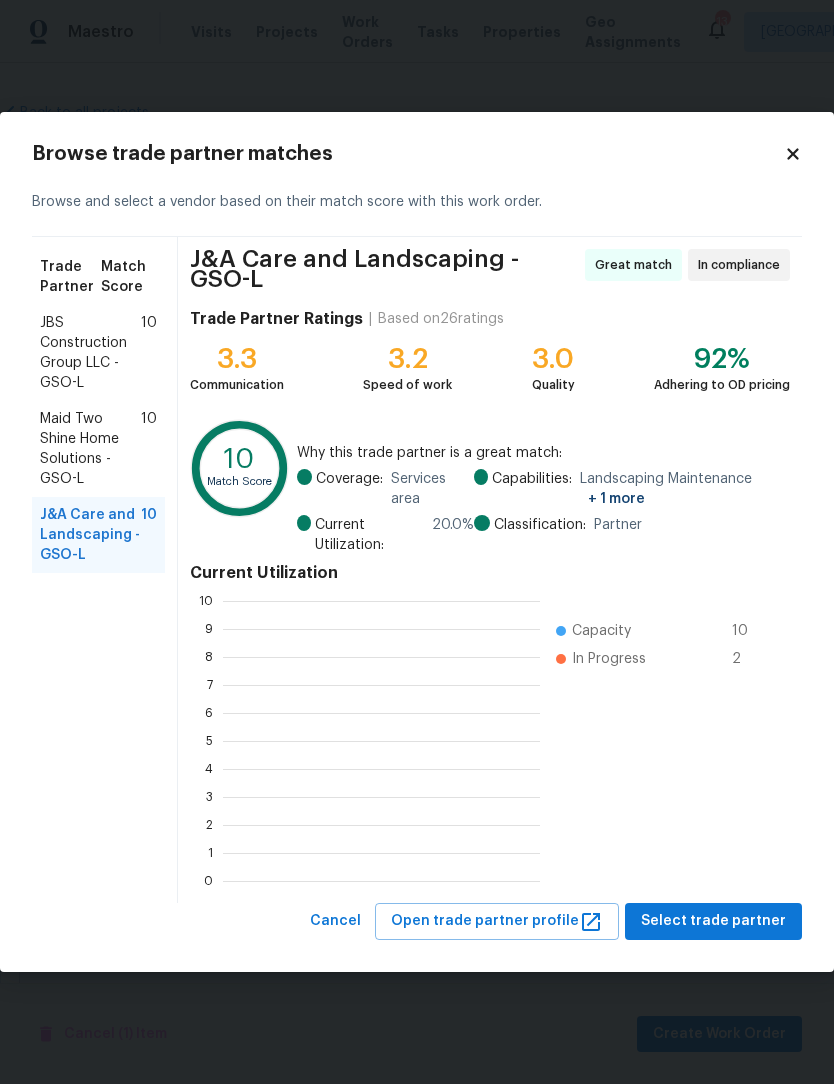 scroll, scrollTop: 2, scrollLeft: 2, axis: both 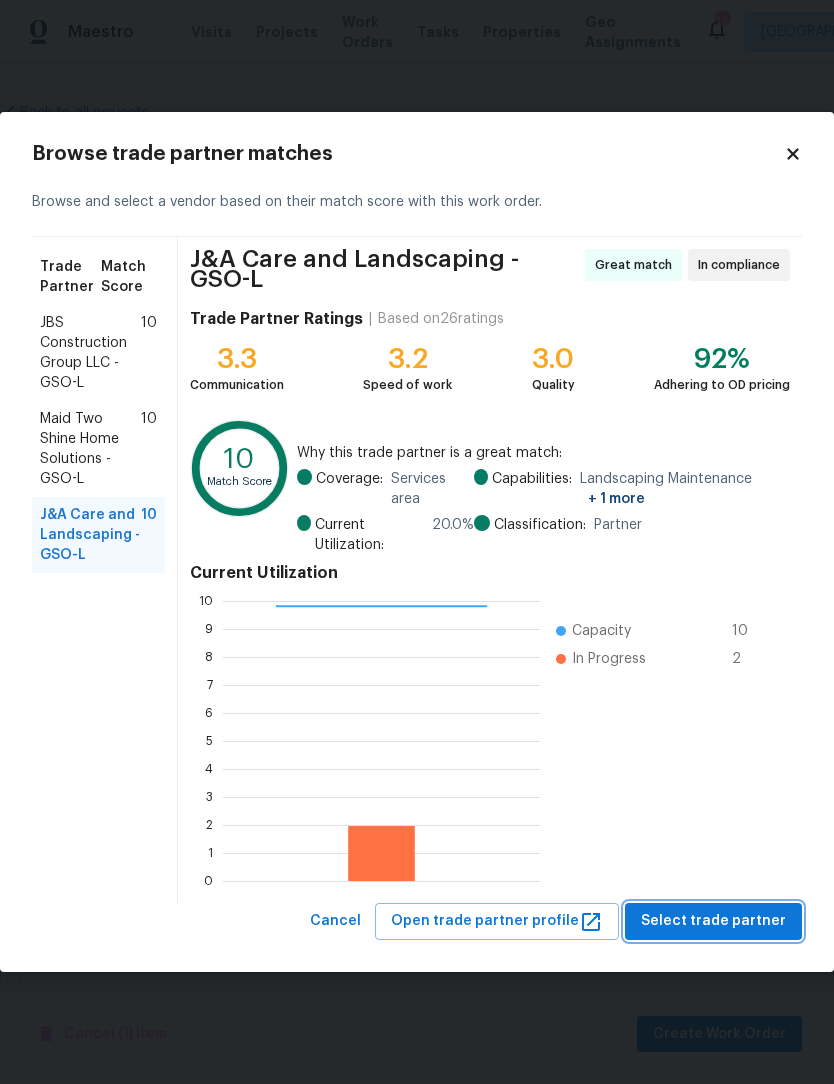 click on "Select trade partner" at bounding box center (713, 921) 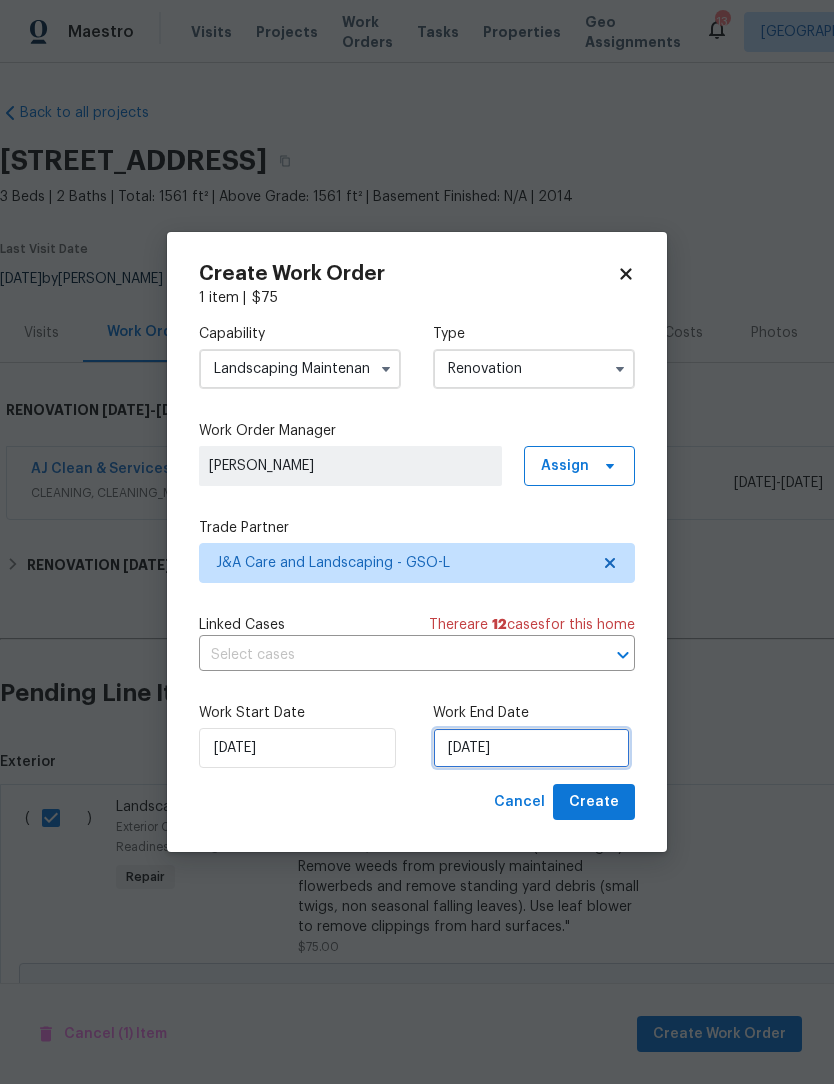 click on "[DATE]" at bounding box center [531, 748] 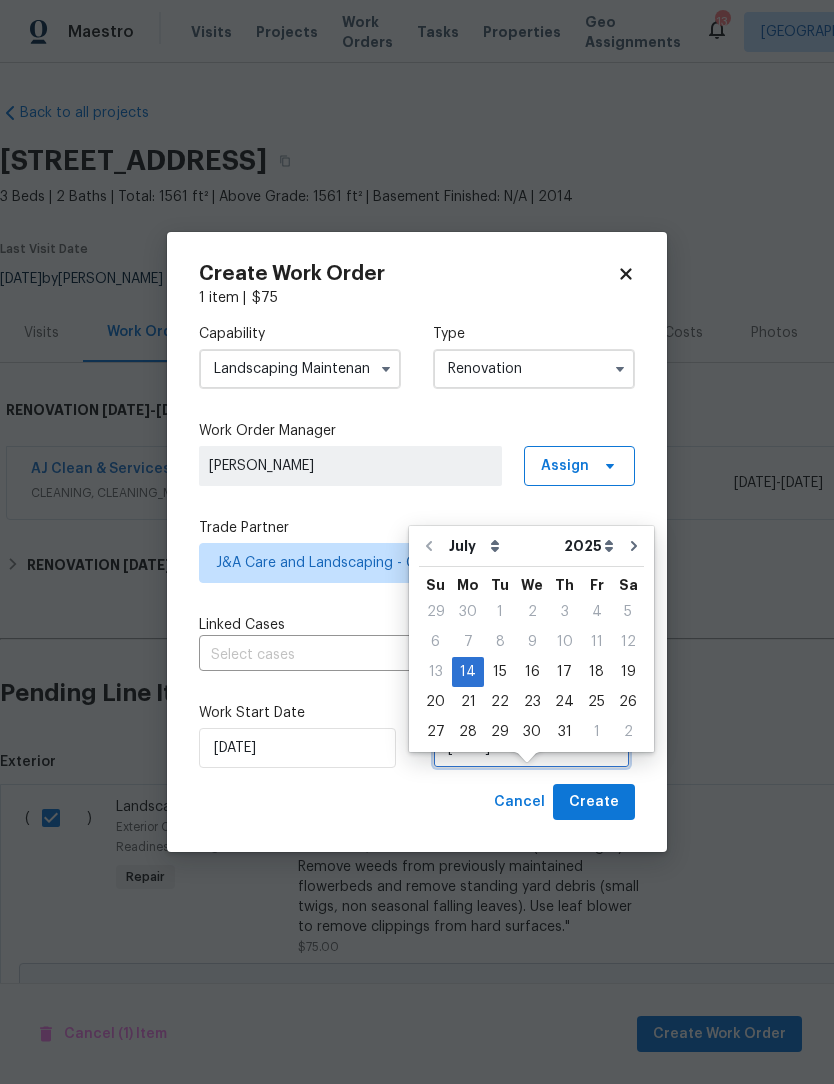 scroll, scrollTop: 37, scrollLeft: 0, axis: vertical 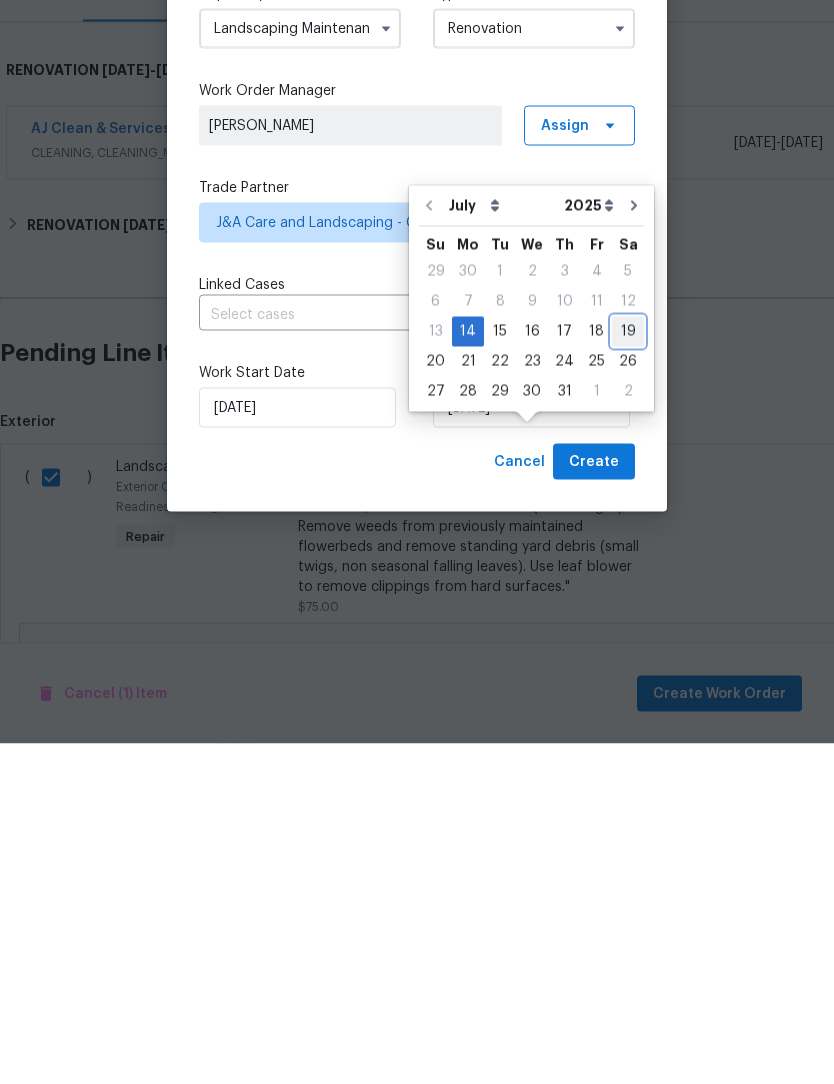 click on "19" at bounding box center (628, 672) 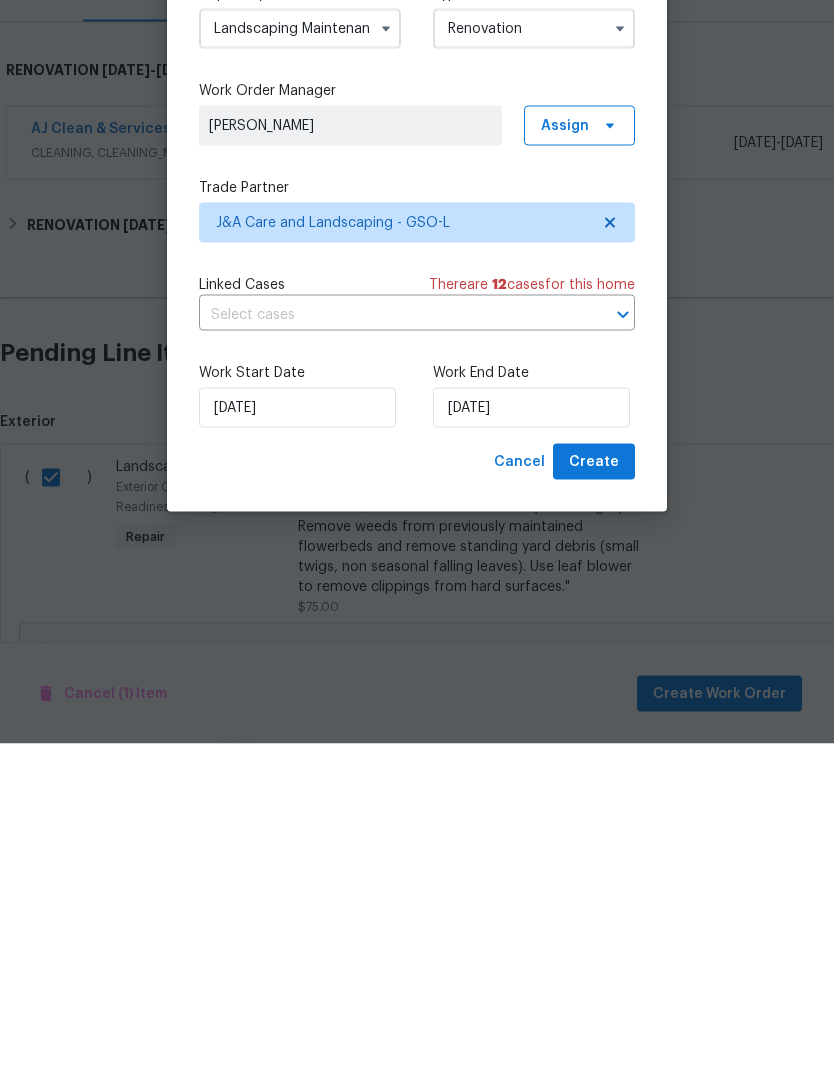 type on "[DATE]" 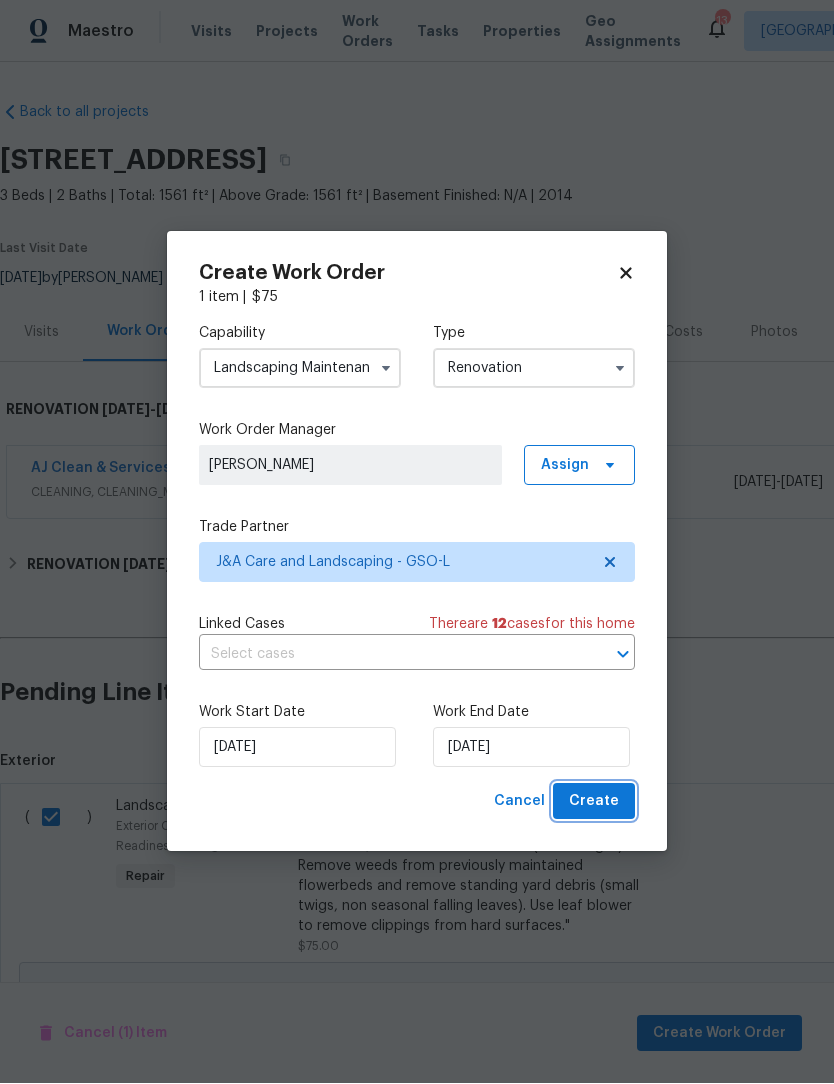 click on "Create" at bounding box center (594, 802) 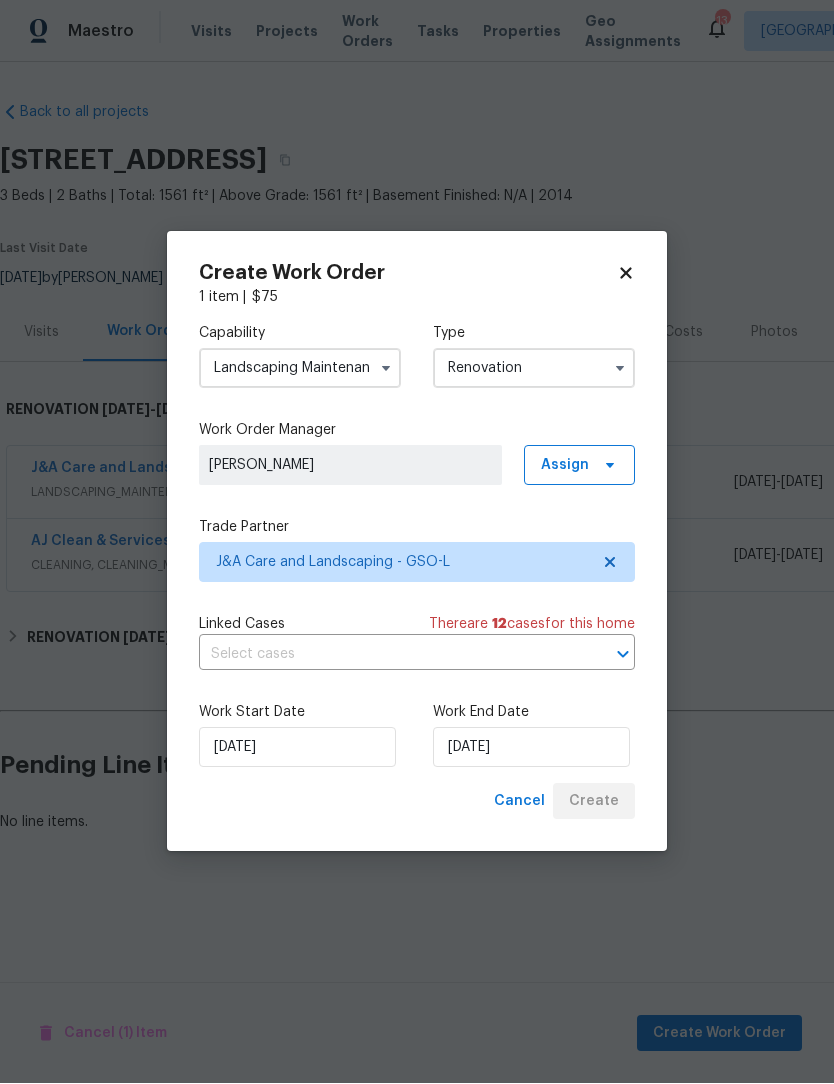 scroll, scrollTop: 0, scrollLeft: 0, axis: both 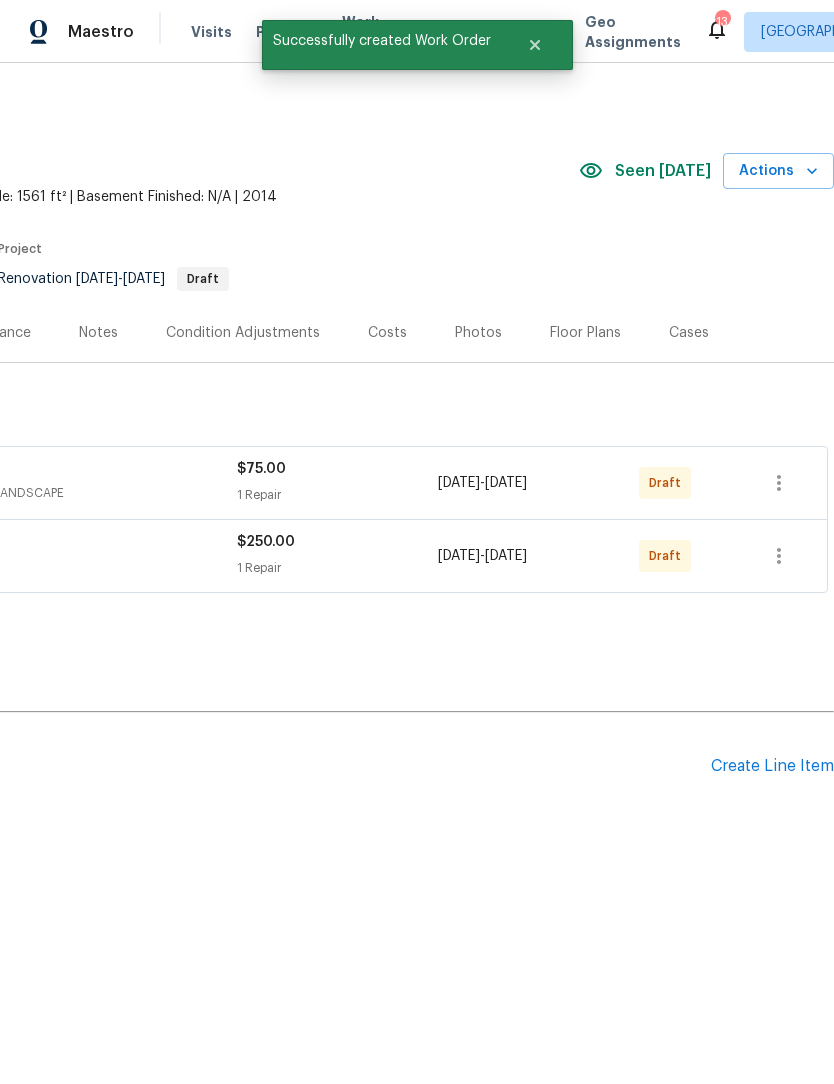 click on "Create Line Item" at bounding box center [772, 766] 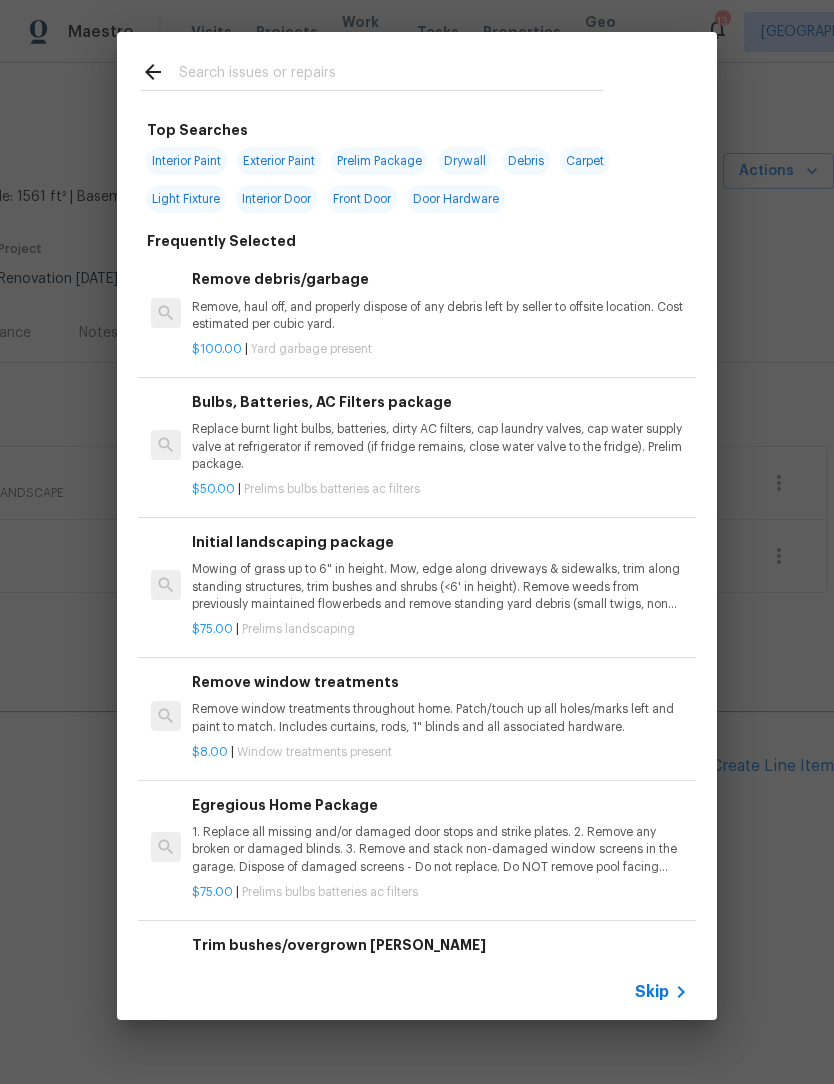 click at bounding box center (391, 75) 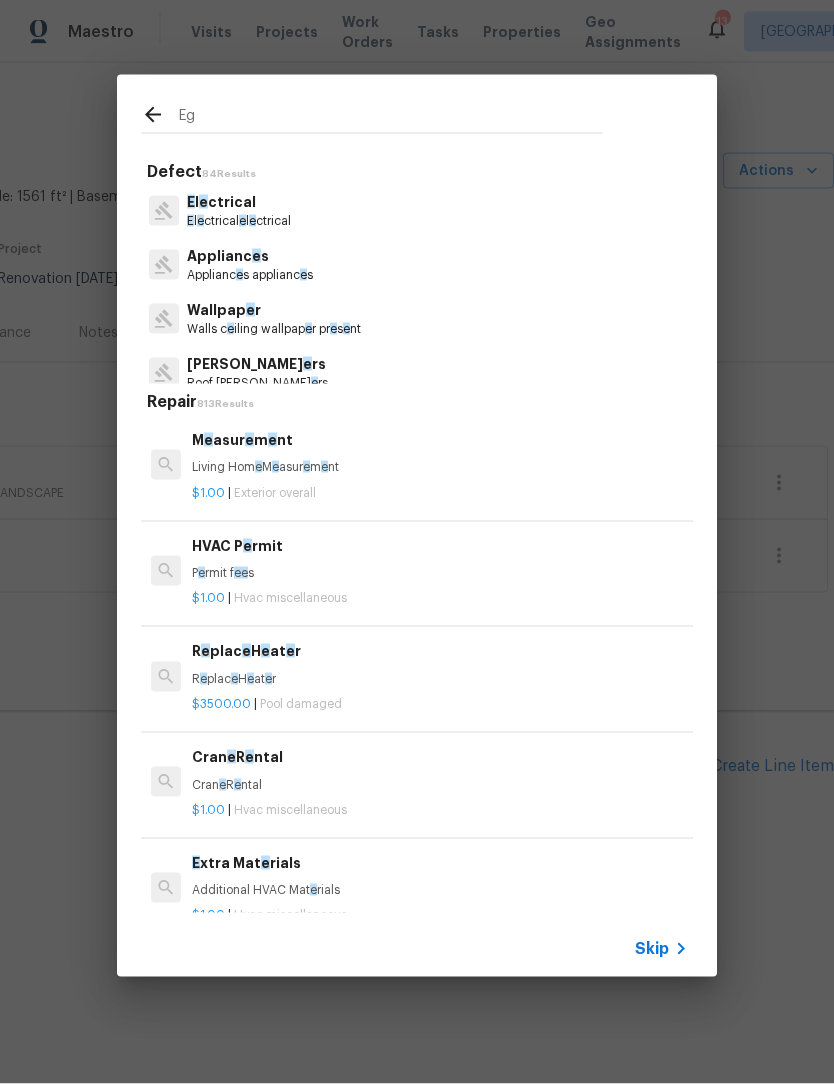 type on "Egr" 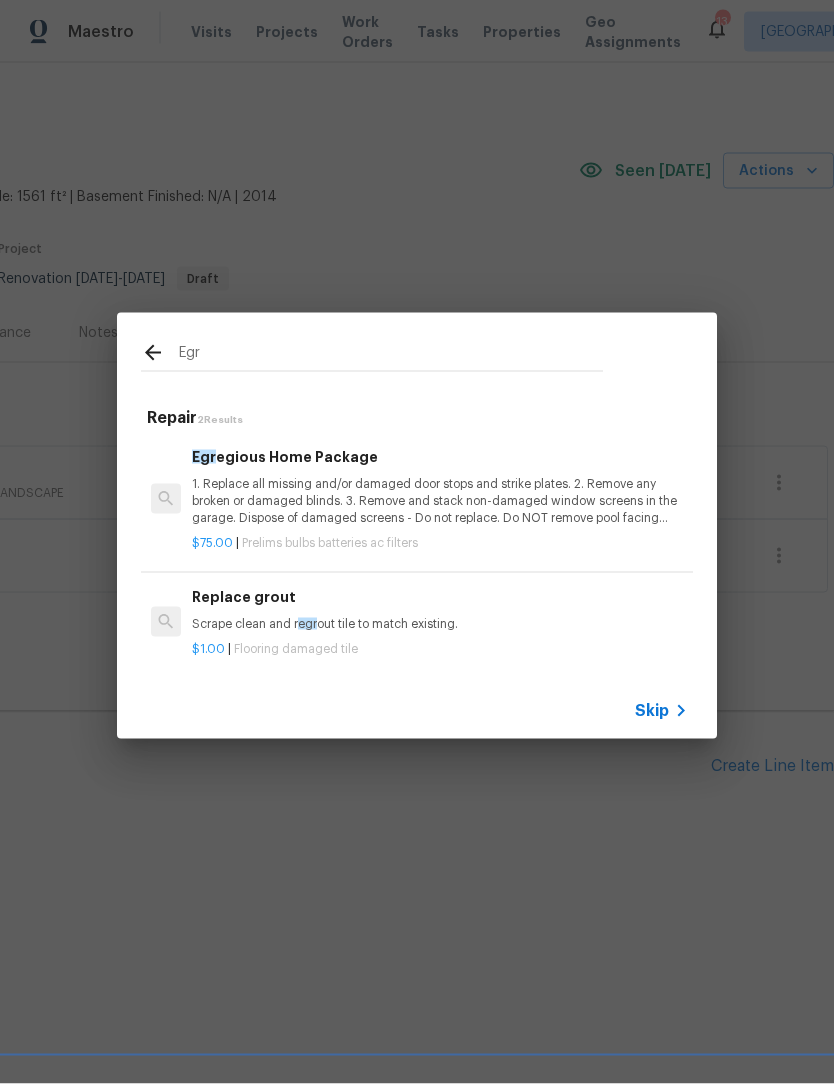 click on "1. Replace all missing and/or damaged door stops and strike plates.  2. Remove any broken or damaged blinds.  3. Remove and stack non-damaged window screens in the garage. Dispose of damaged screens - Do not replace. Do NOT remove pool facing window screens.  4. Replace any missing, broken, or inconsistent color switch plates/receptacle cover plates with appropriate color. If all plates in an area/room are a unique style but matching – request approval to keep.  5. Replace all burnt out light bulbs. Bulbs in fixtures should be matching (both style and color). All vanity fixtures must have vanity bulbs. This includes microwave and oven bulbs.  6. Replace all batteries and test all smoke detectors for functionality. Pictures with date printed on batteries needed for approval.  7. Cap all unused water and gas lines (i.e. refrigerator, water heater, washer supply hot/cold, gas line for dryer, etc).  8. Install new pleated HVAC air filters" at bounding box center (440, 501) 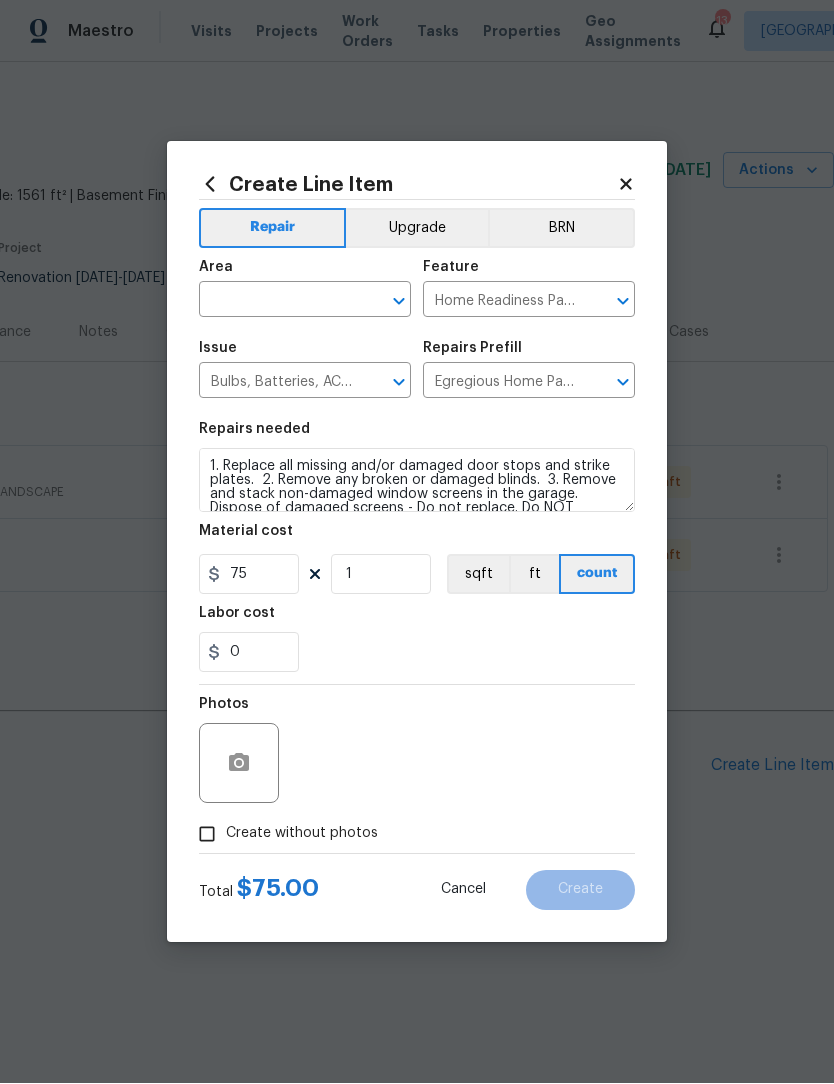 click at bounding box center (277, 302) 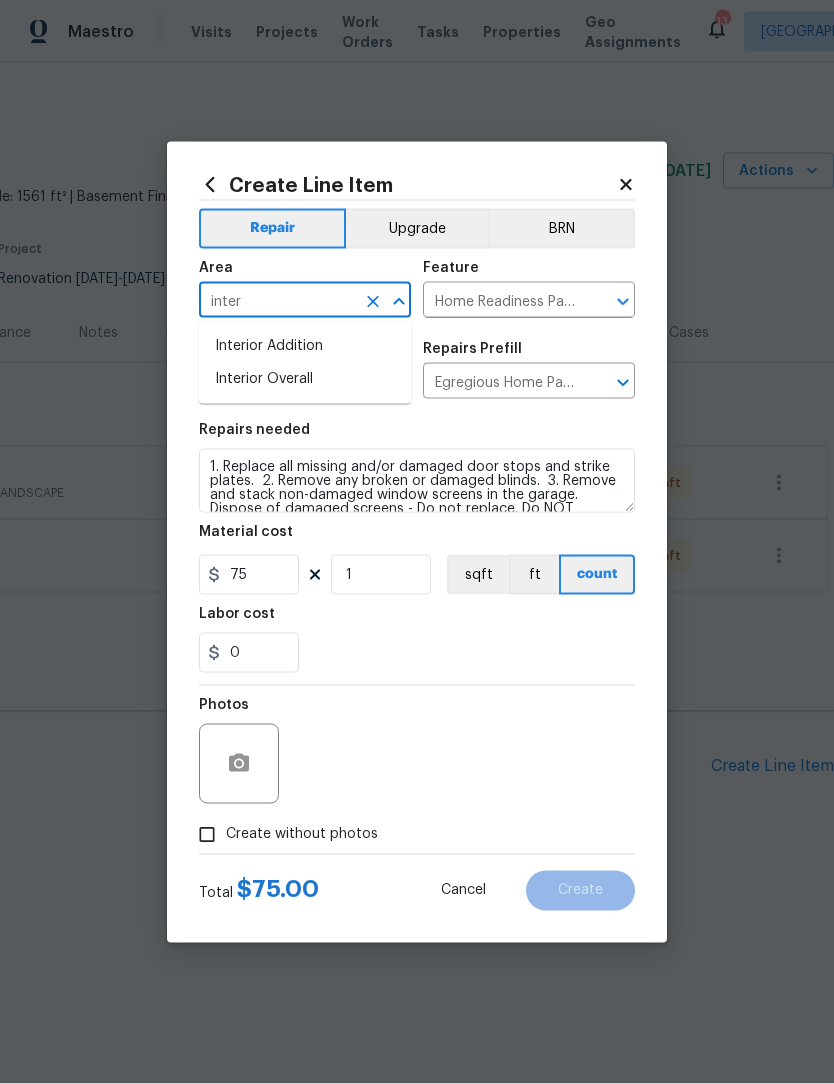 click on "Interior Overall" at bounding box center (305, 379) 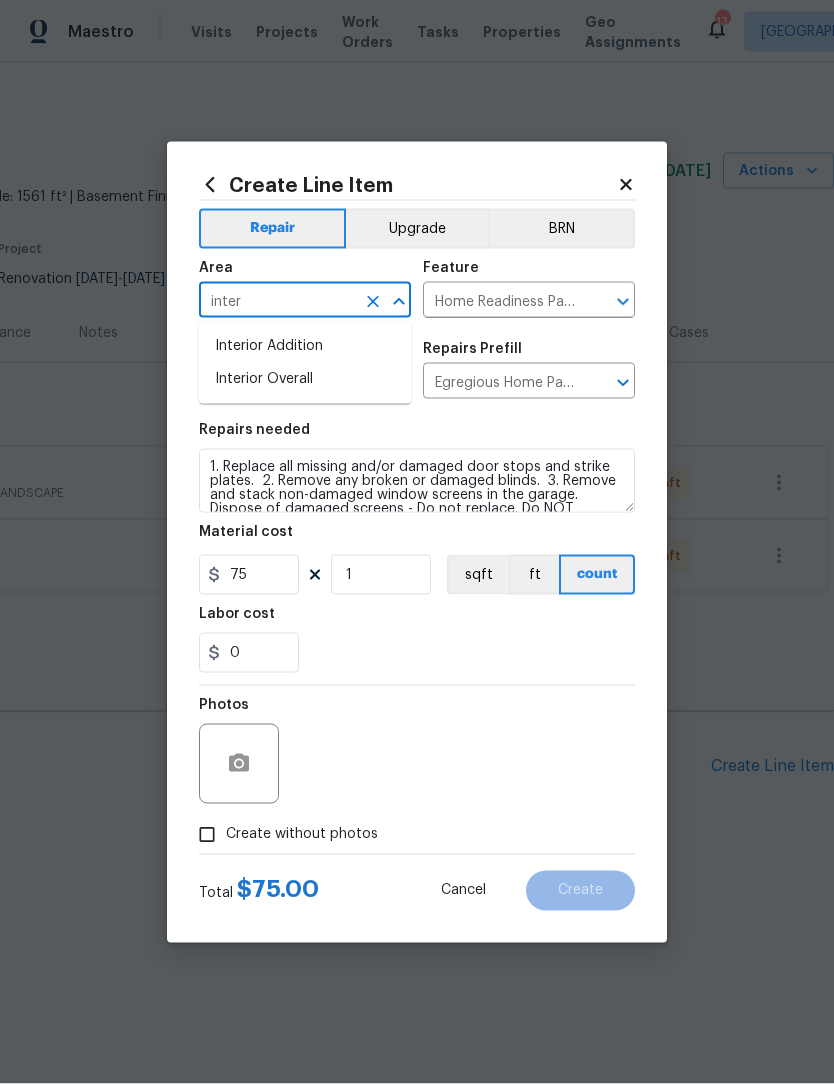 type on "Interior Overall" 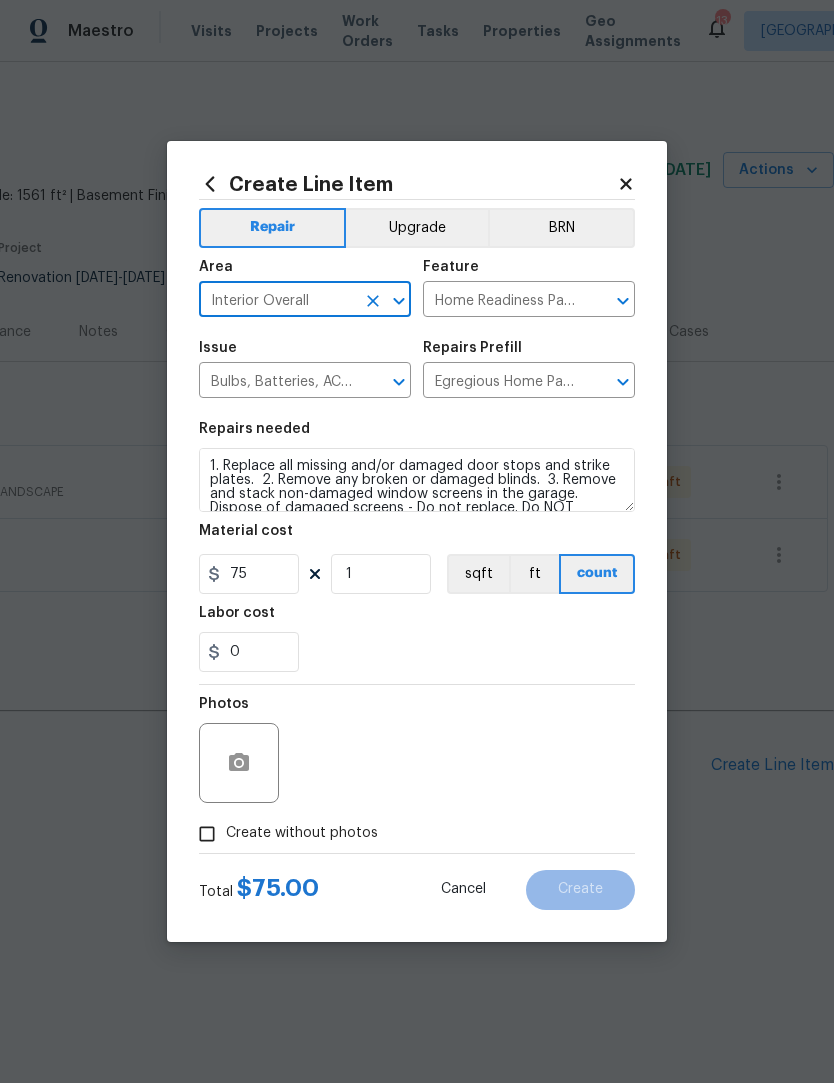 click on "Create without photos" at bounding box center (207, 835) 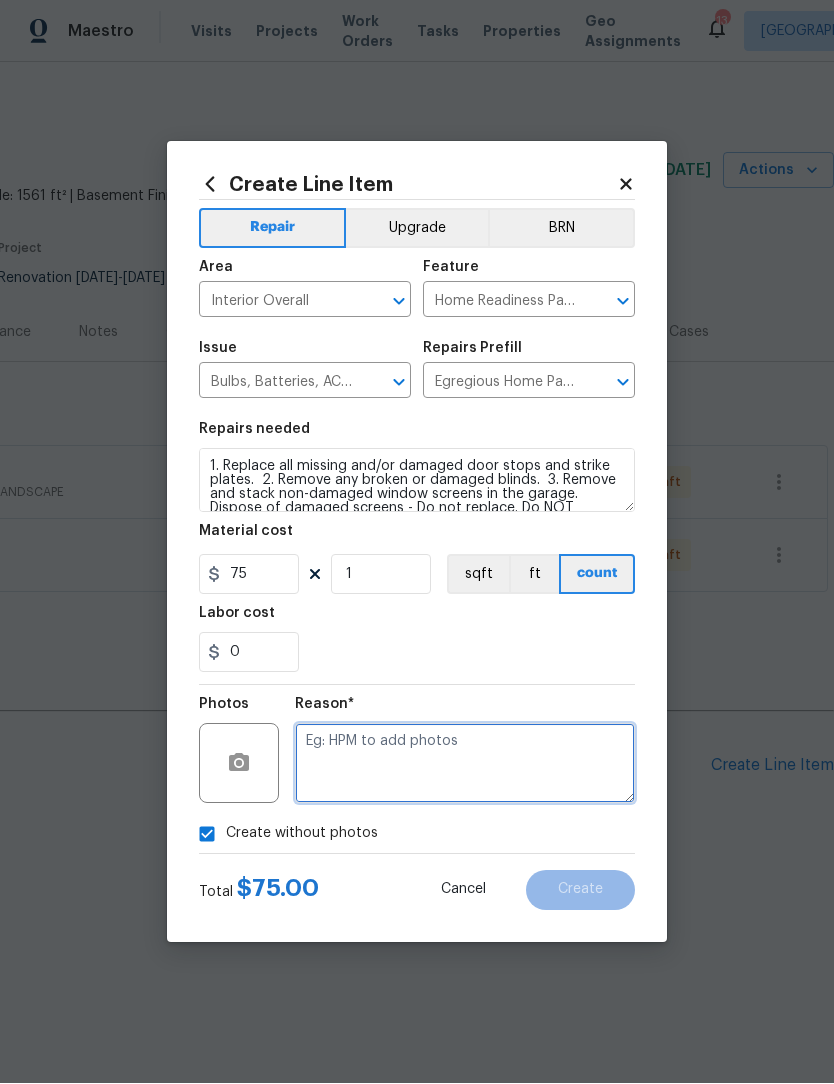 click at bounding box center [465, 764] 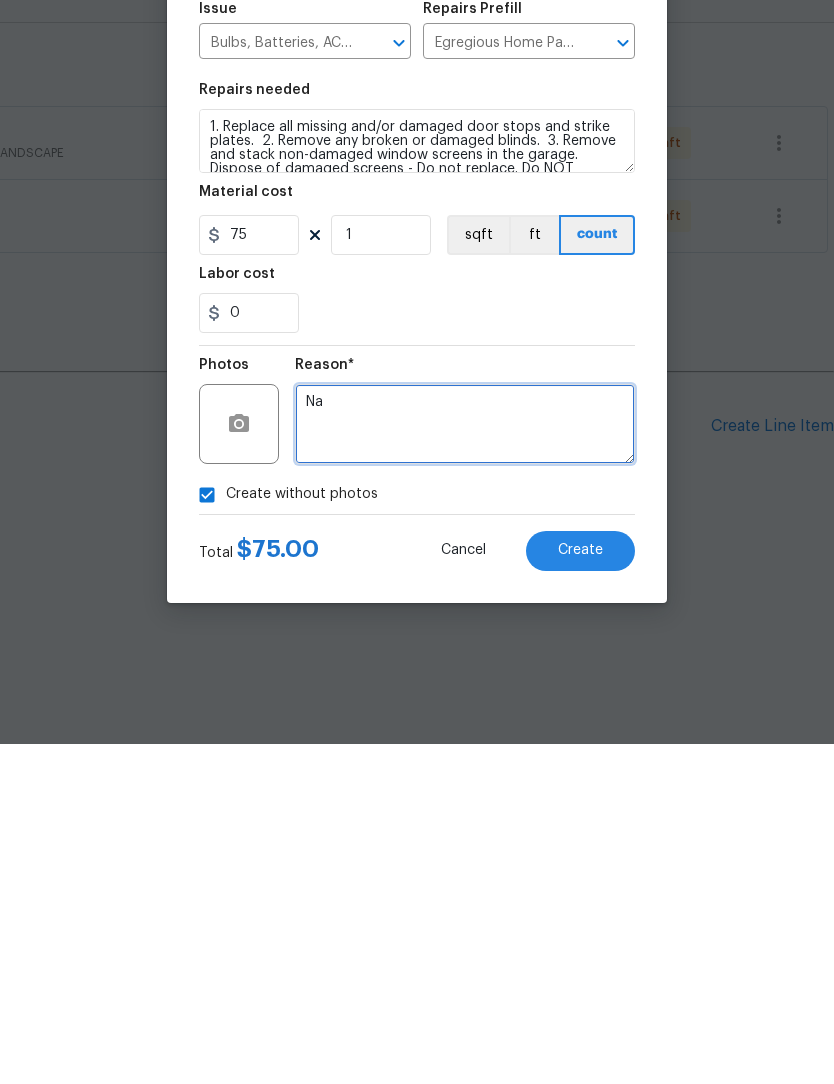 scroll, scrollTop: 0, scrollLeft: 0, axis: both 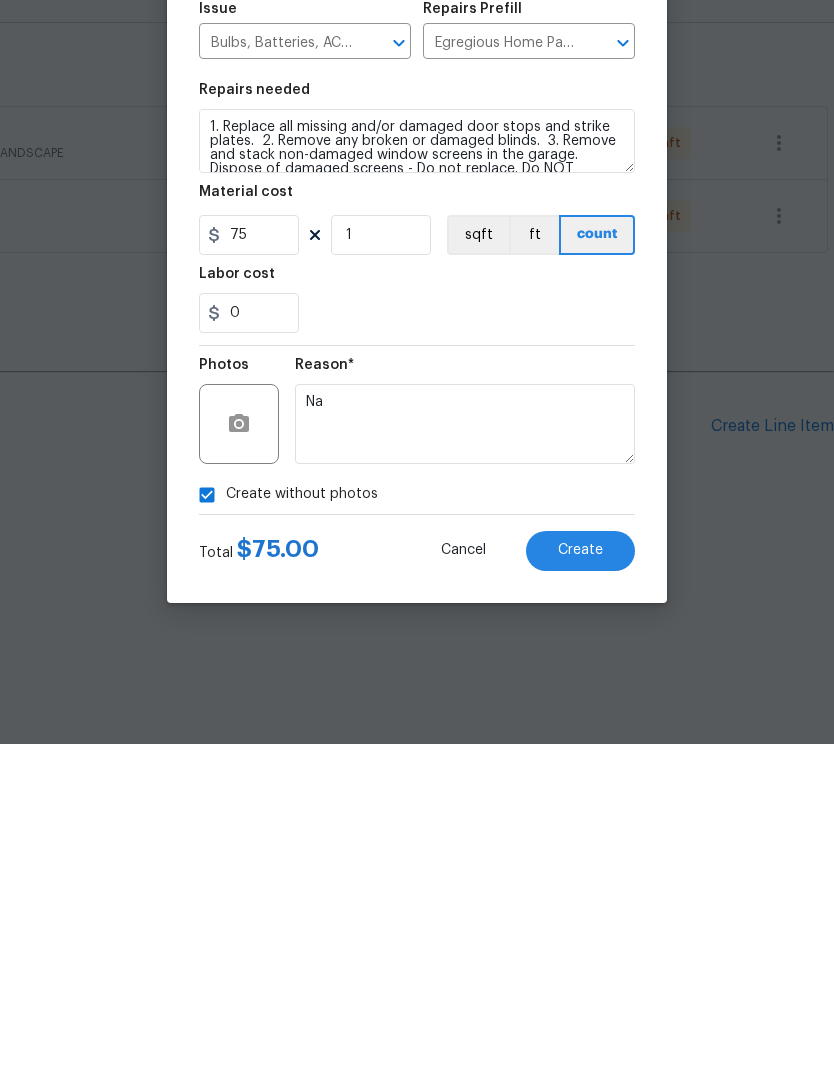 click on "Create" at bounding box center (580, 890) 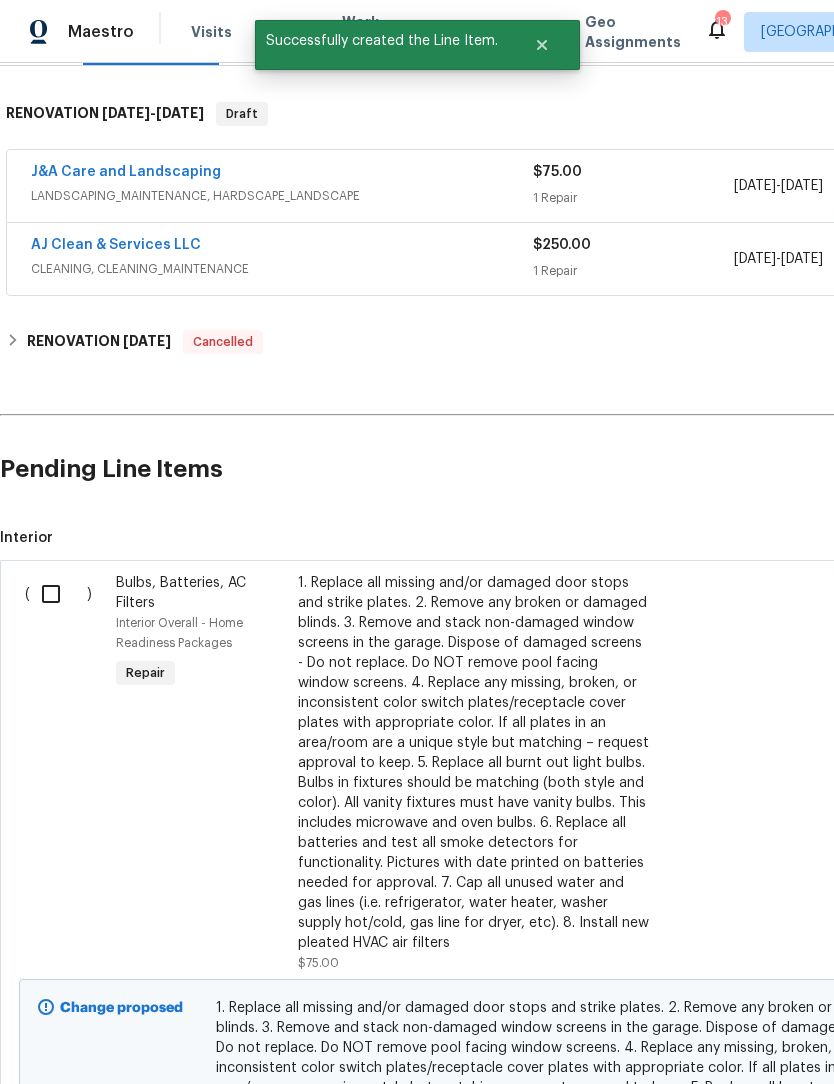 scroll, scrollTop: 300, scrollLeft: 0, axis: vertical 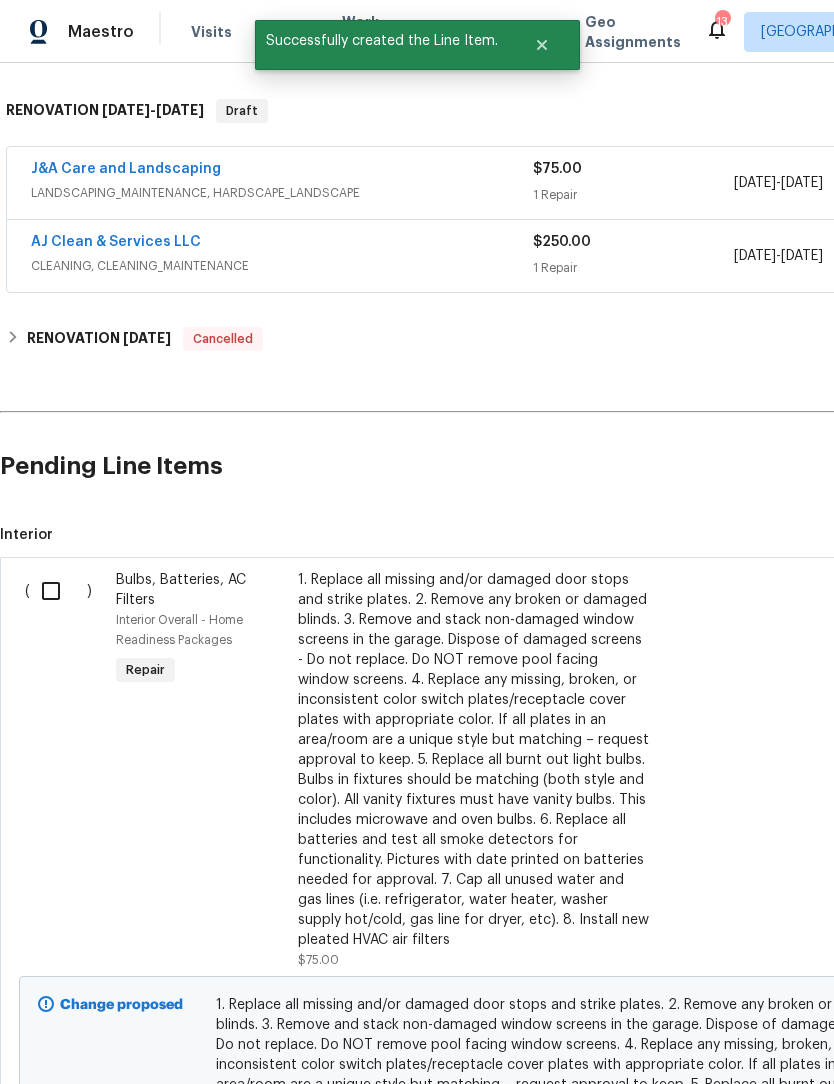 click at bounding box center [58, 591] 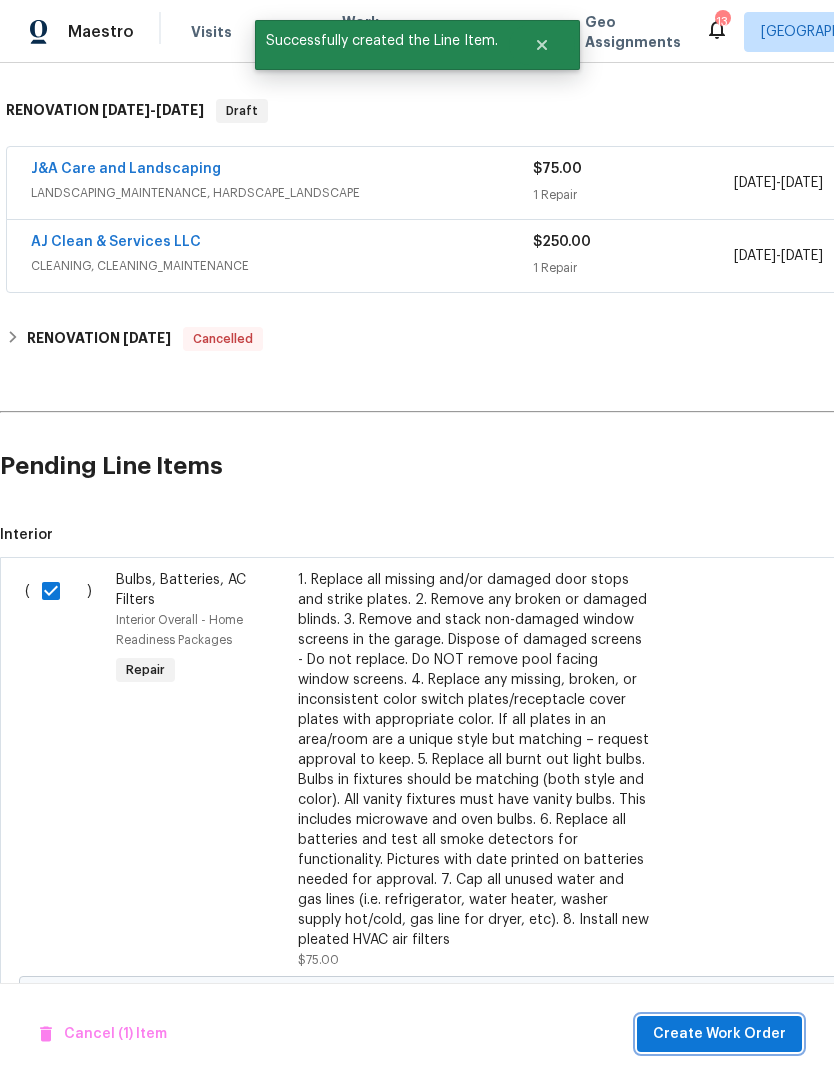 click on "Create Work Order" at bounding box center (719, 1034) 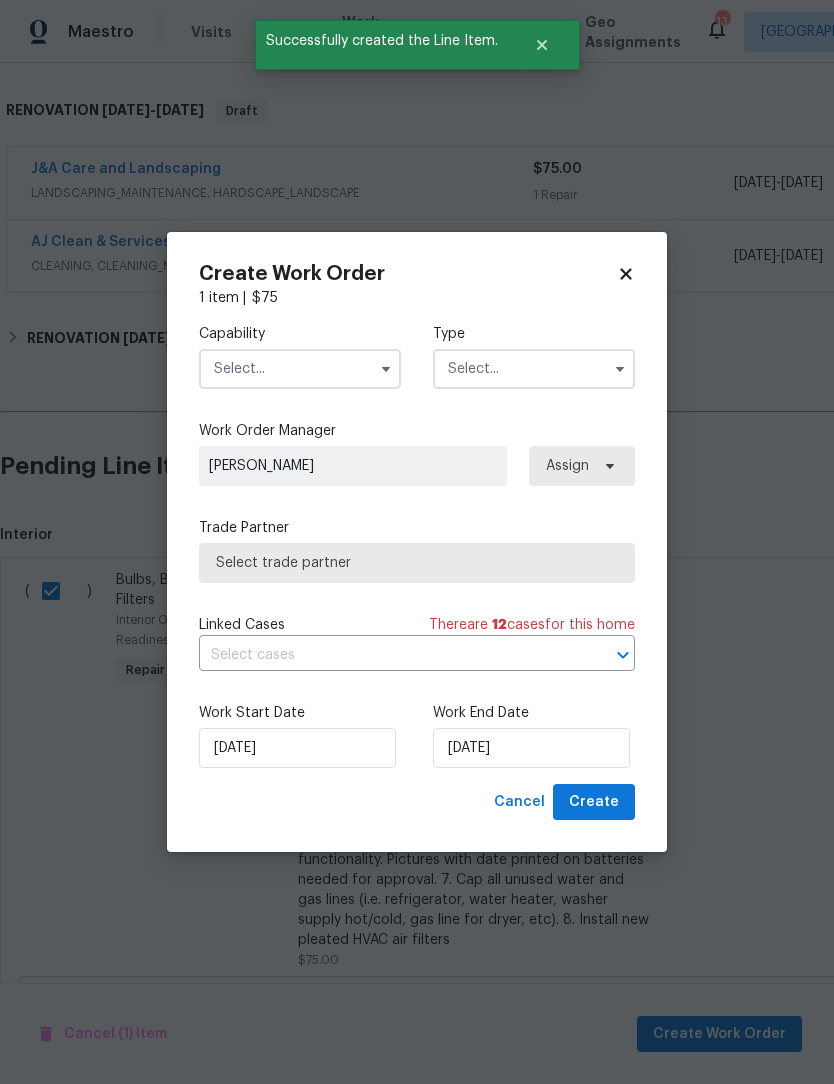 click at bounding box center [300, 369] 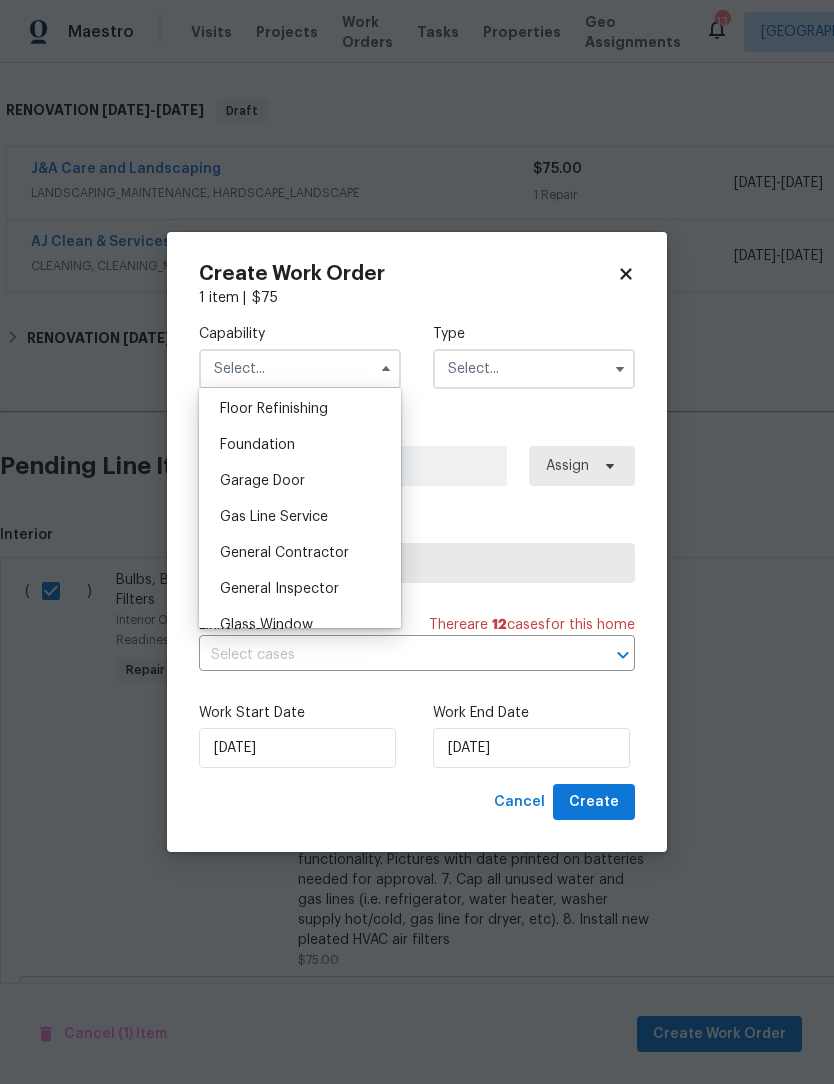 scroll, scrollTop: 856, scrollLeft: 0, axis: vertical 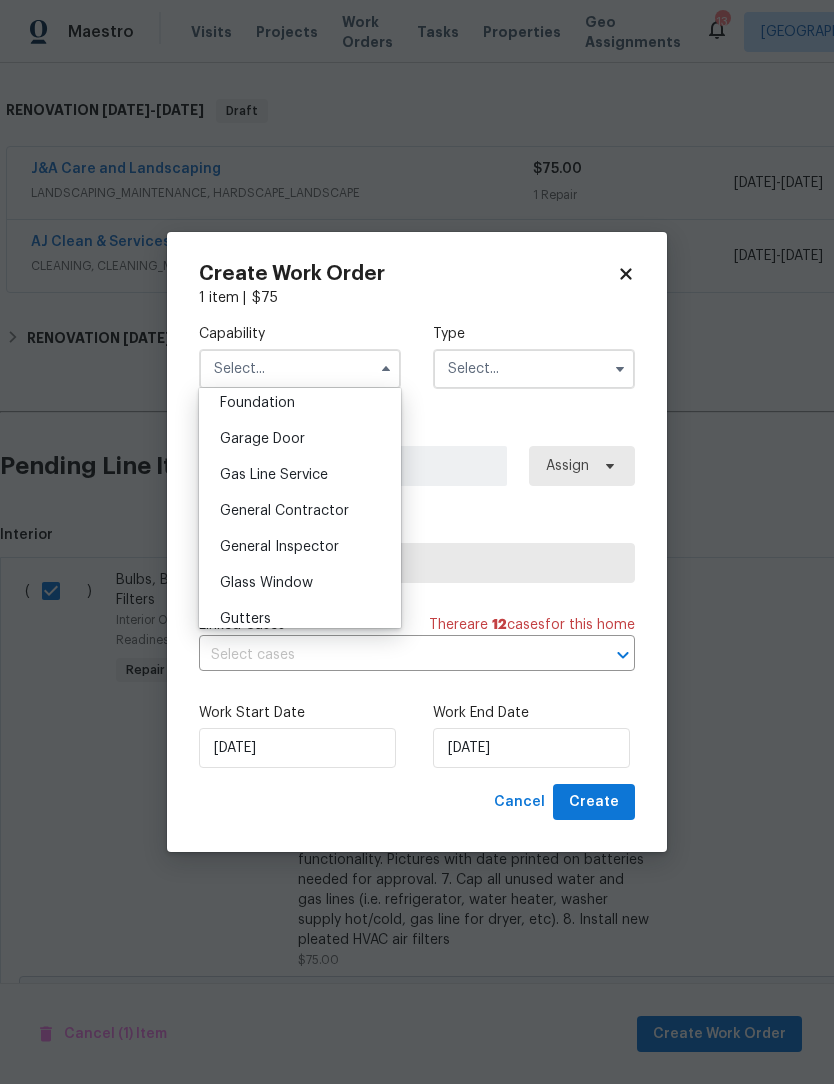 click on "General Contractor" at bounding box center [284, 511] 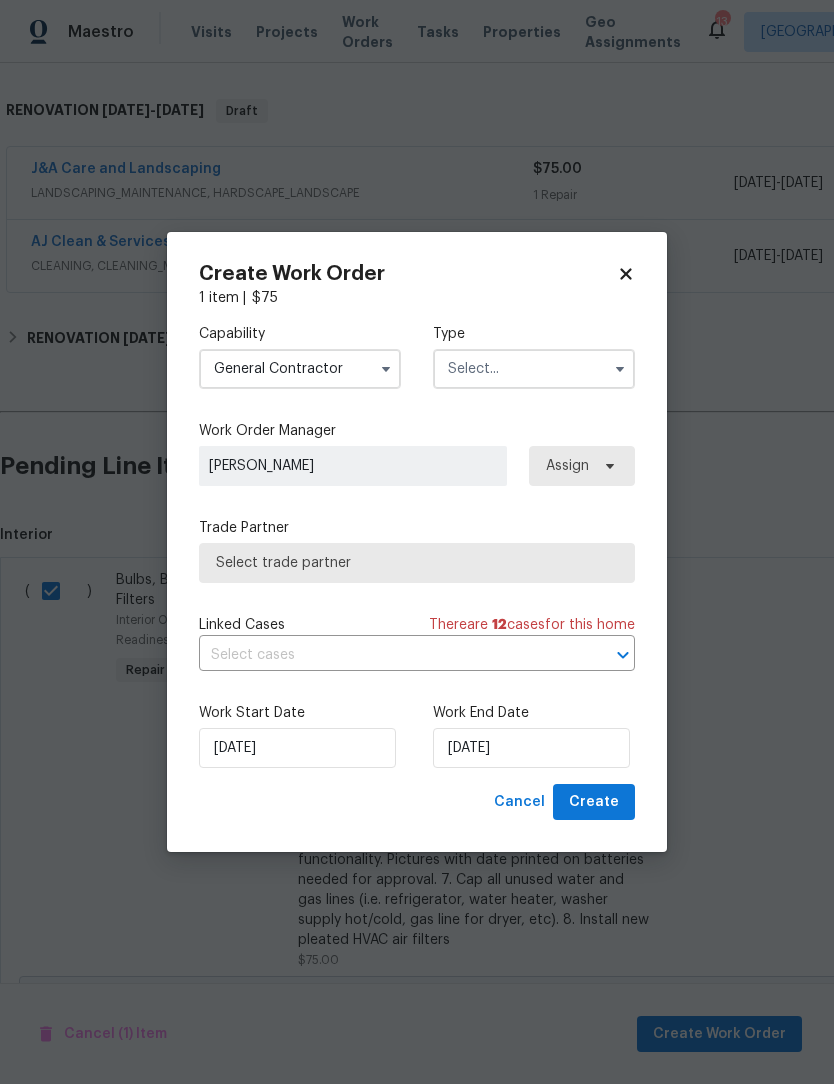click at bounding box center [534, 369] 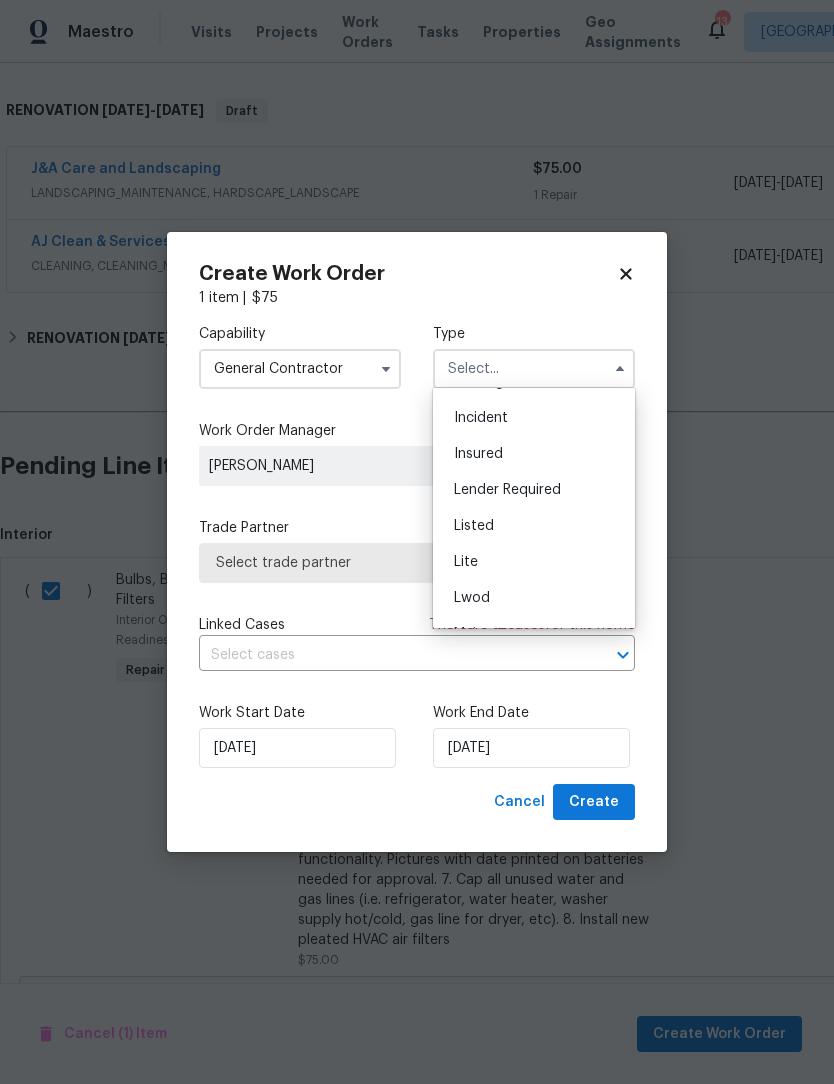 scroll, scrollTop: 105, scrollLeft: 0, axis: vertical 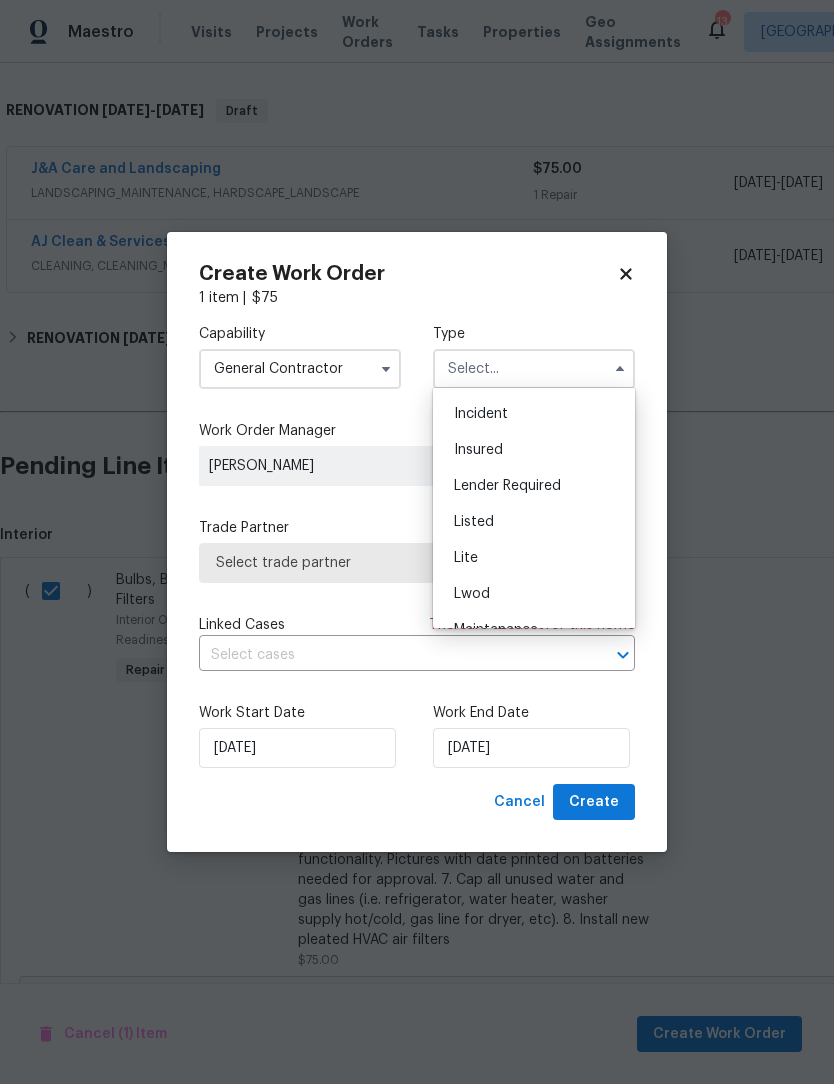 click on "Listed" at bounding box center (474, 522) 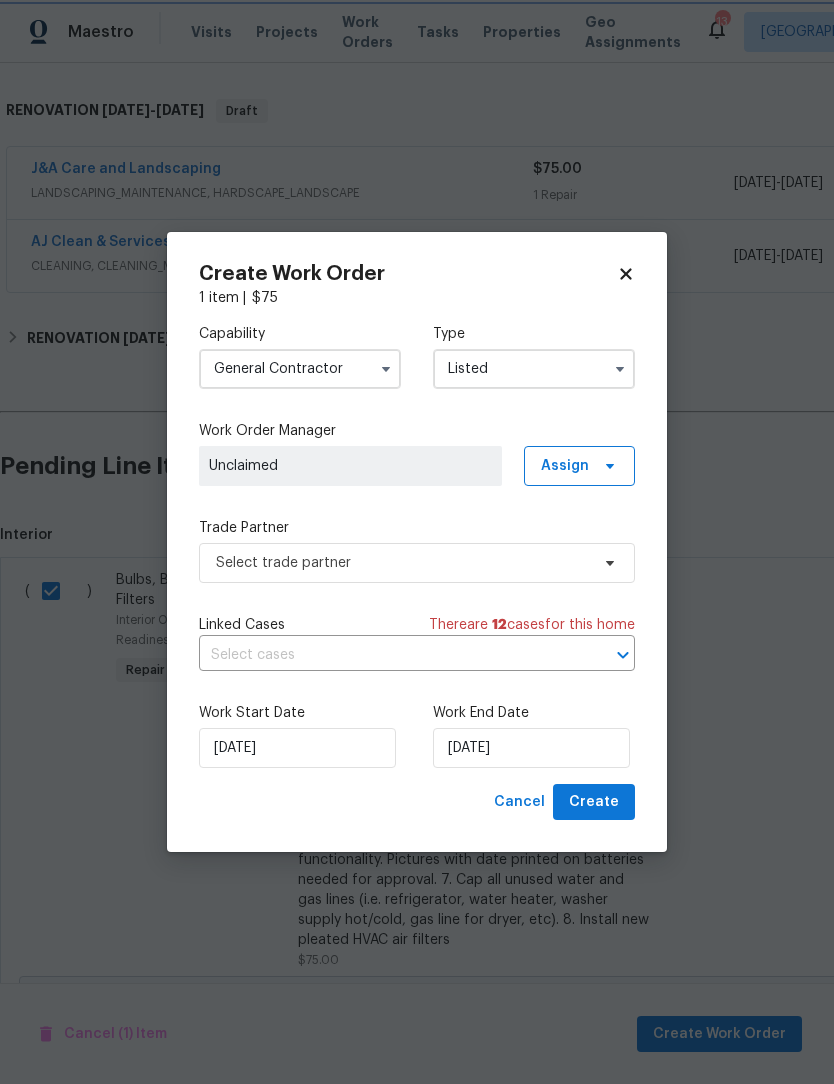 scroll, scrollTop: 0, scrollLeft: 0, axis: both 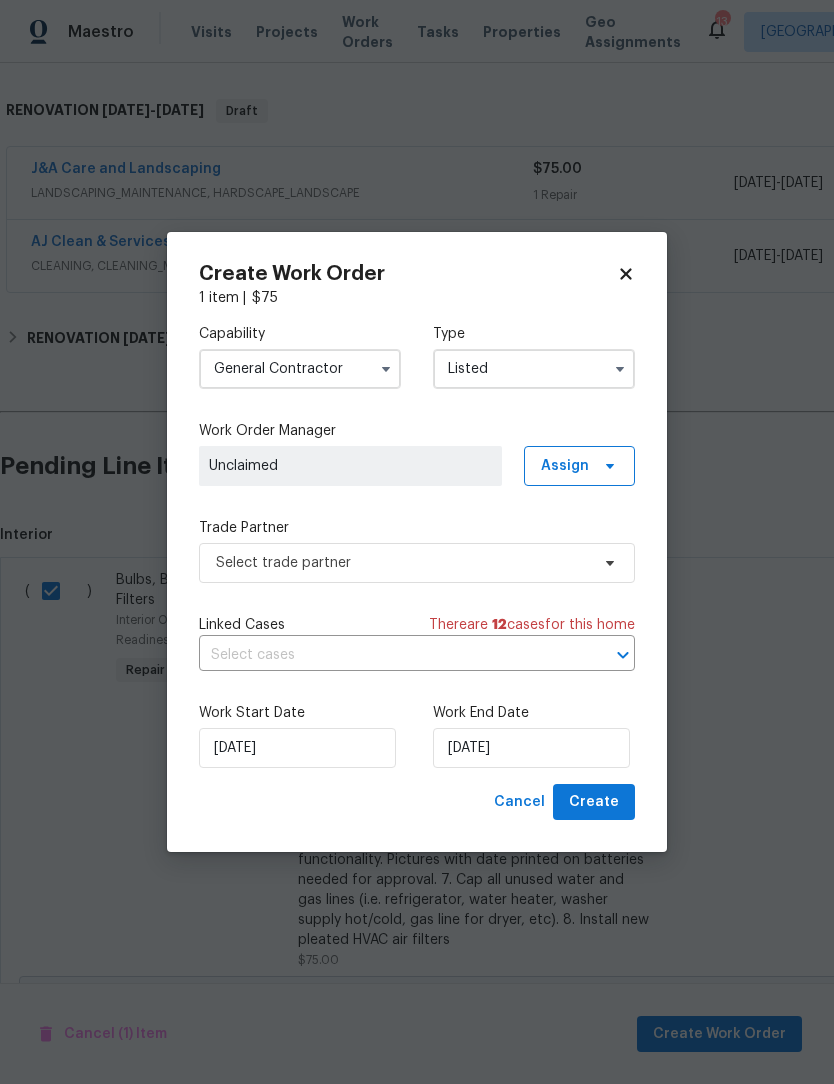 click on "Listed" at bounding box center [534, 369] 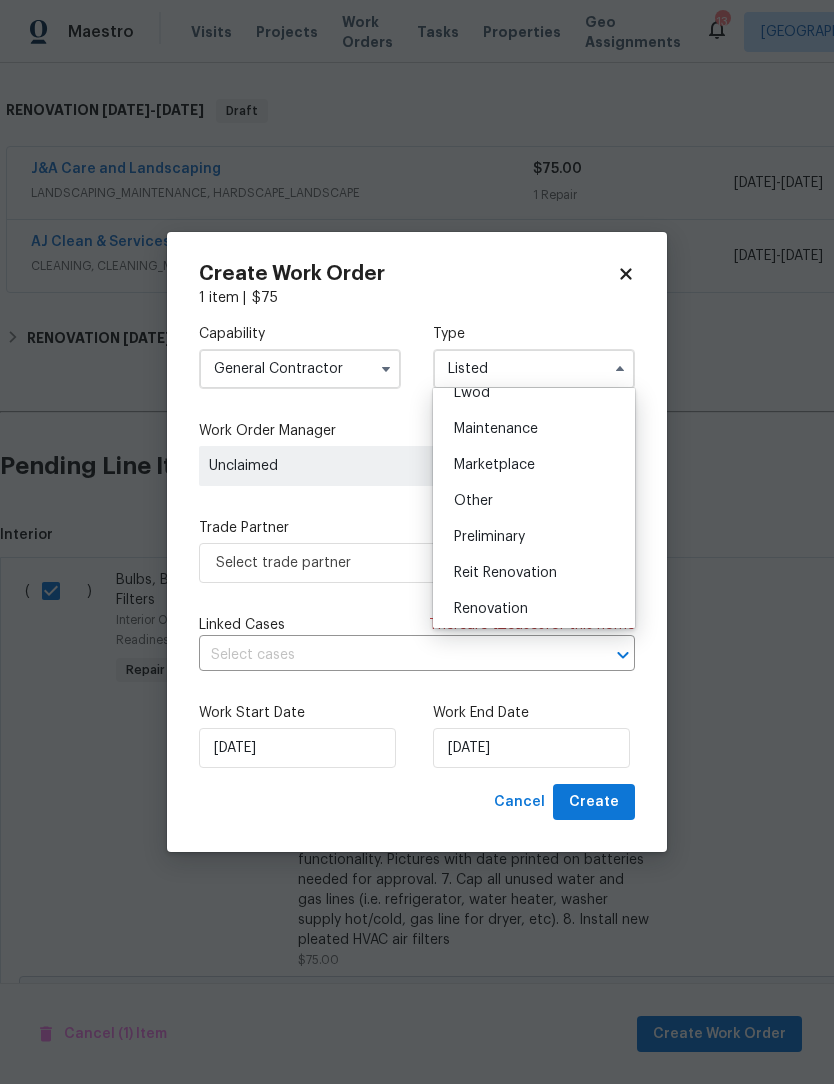scroll, scrollTop: 318, scrollLeft: 0, axis: vertical 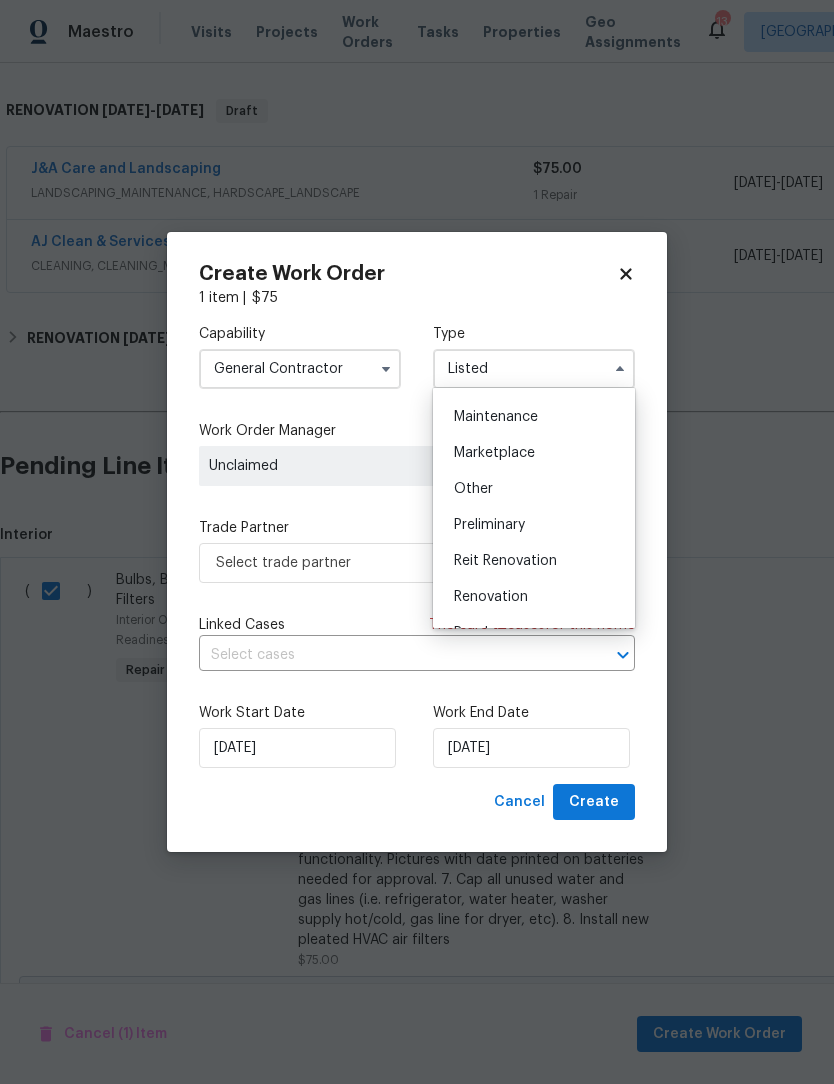 click on "Renovation" at bounding box center (491, 597) 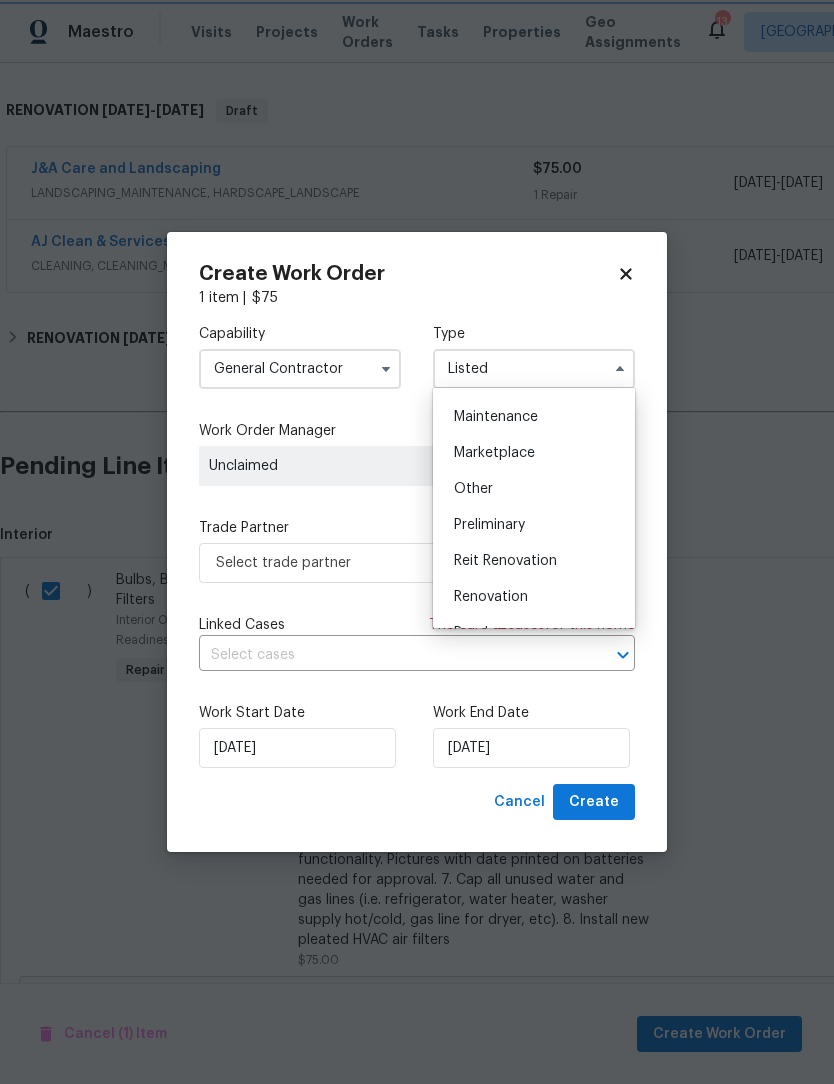 type on "Renovation" 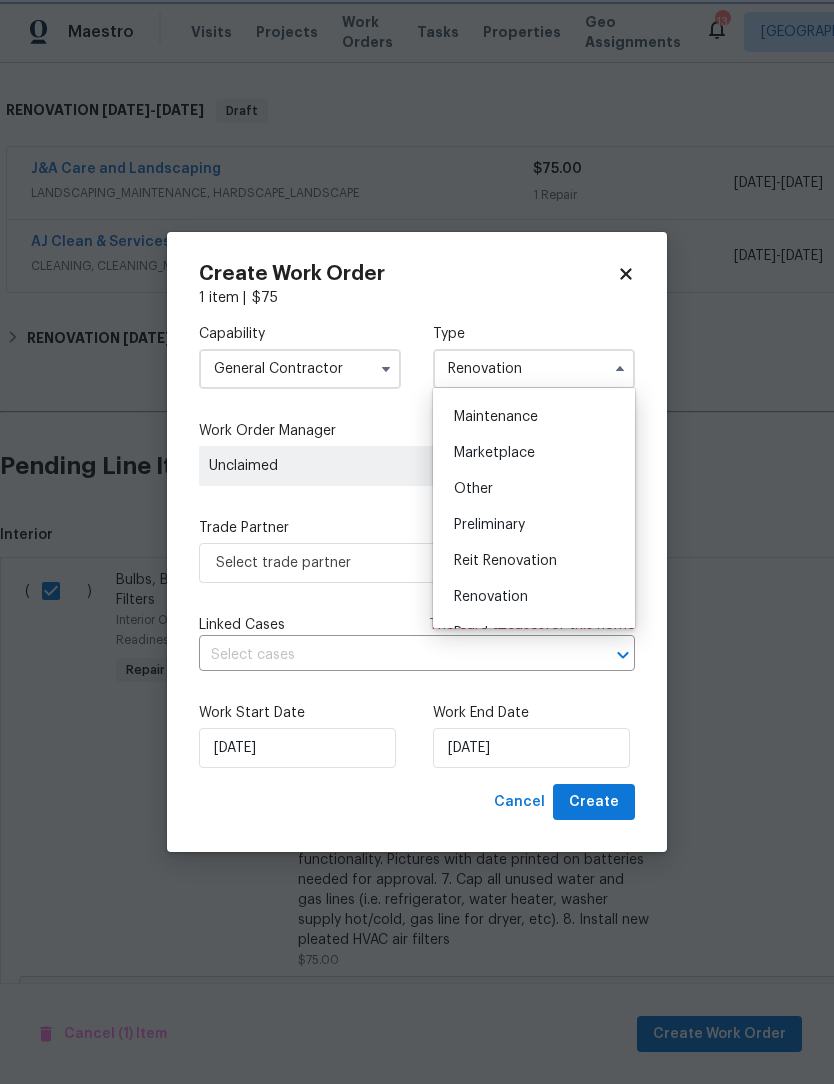 scroll, scrollTop: 0, scrollLeft: 0, axis: both 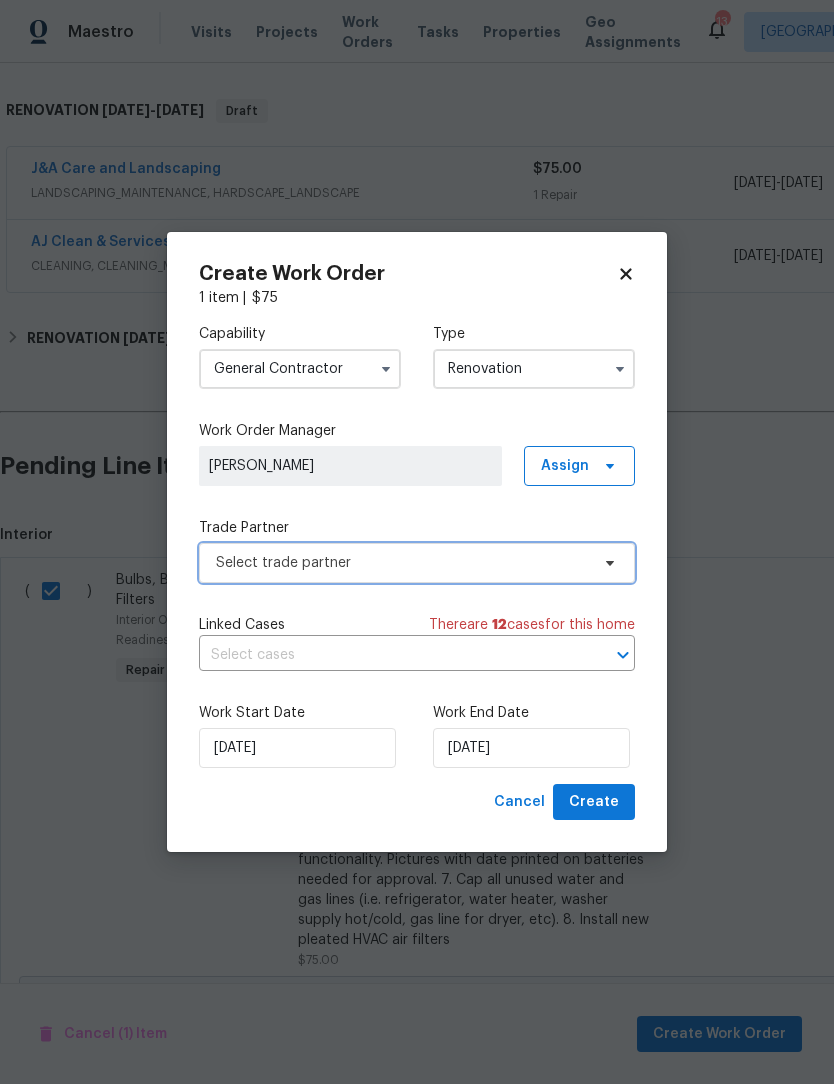 click on "Select trade partner" at bounding box center [402, 563] 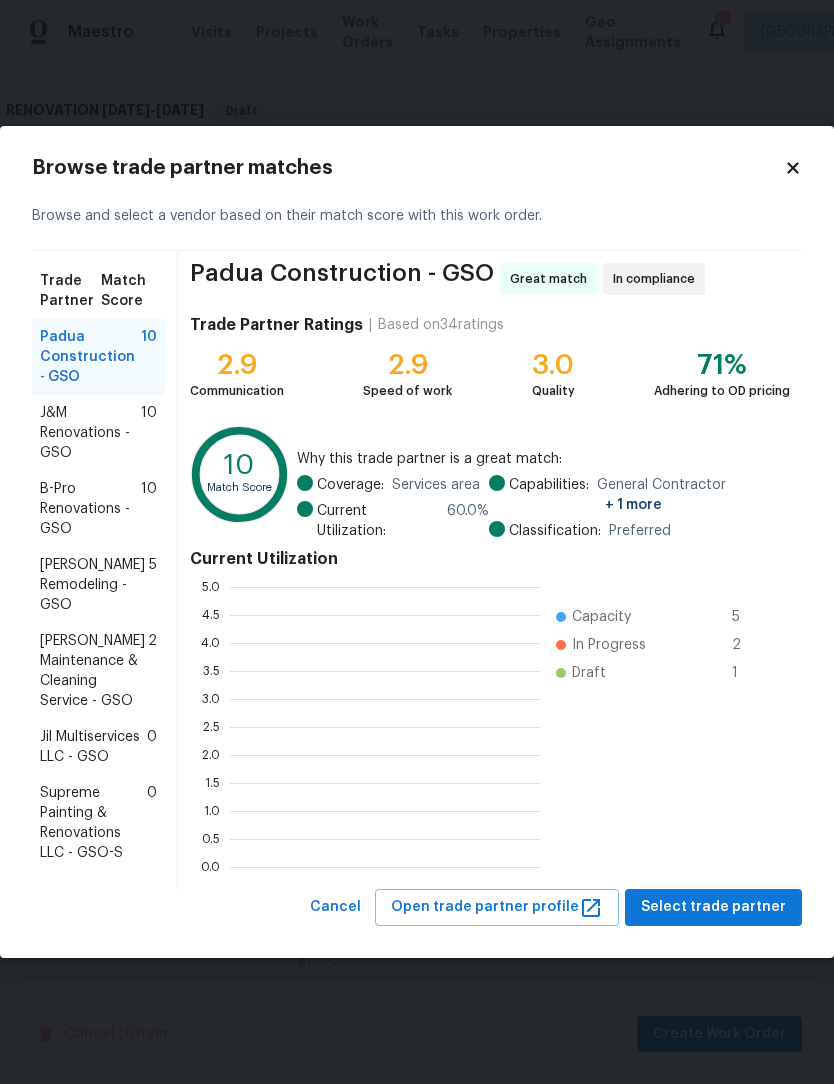 scroll, scrollTop: 2, scrollLeft: 2, axis: both 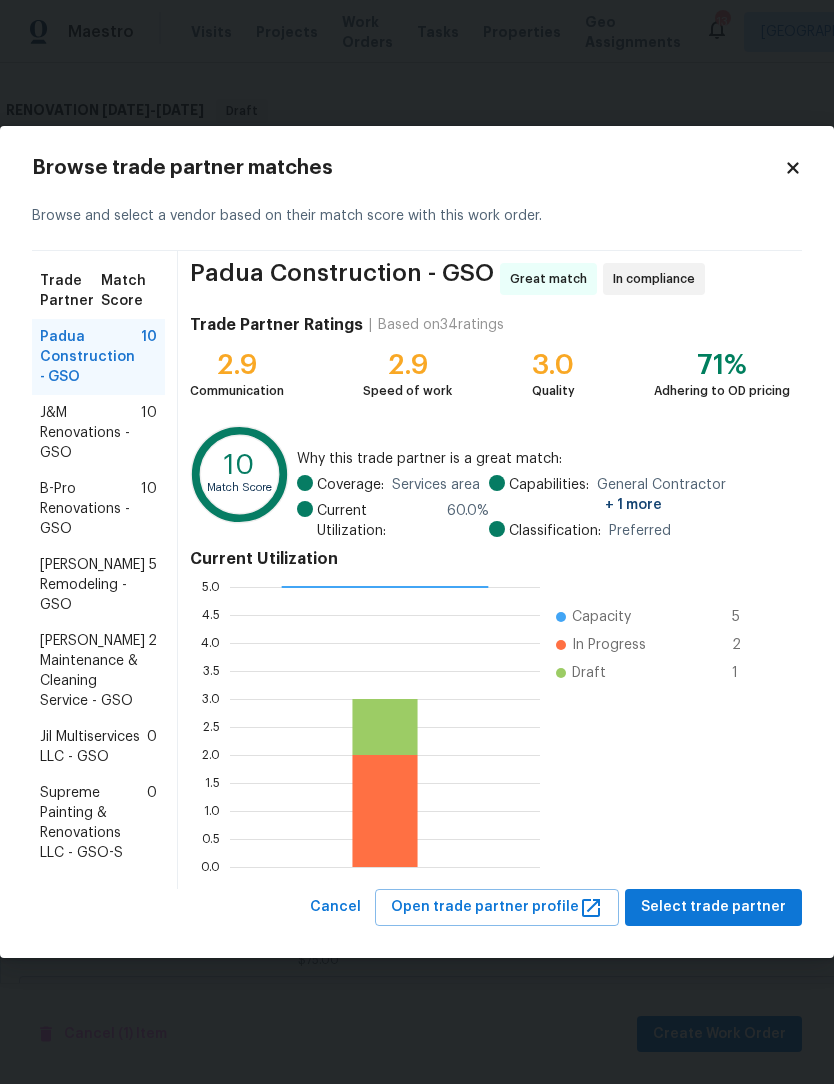 click on "J&M Renovations - GSO" at bounding box center (90, 433) 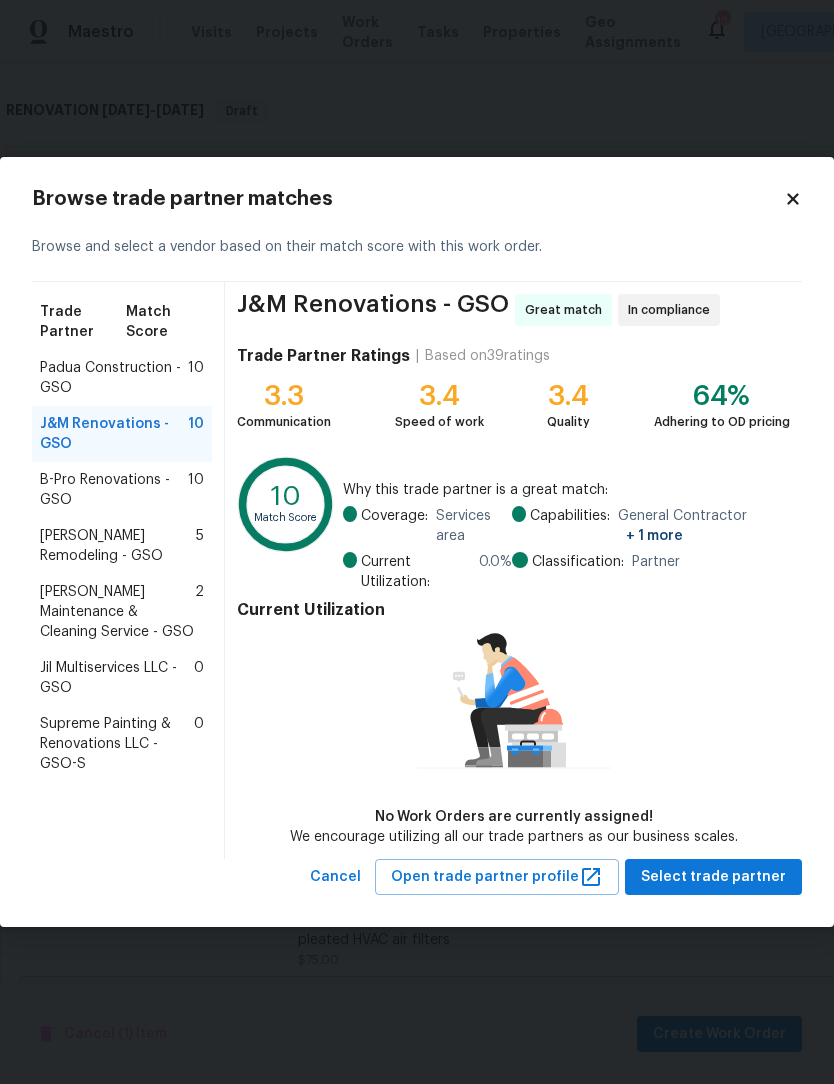 click on "Padua Construction - GSO" at bounding box center (114, 378) 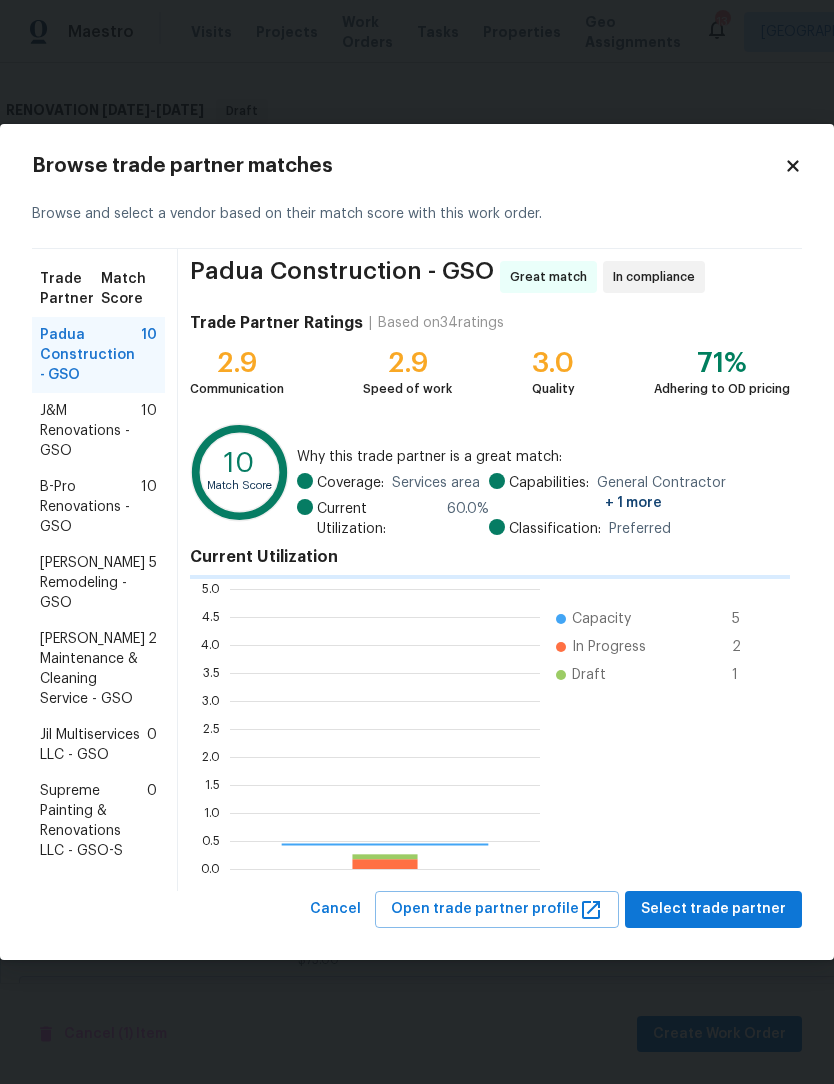 scroll, scrollTop: 2, scrollLeft: 2, axis: both 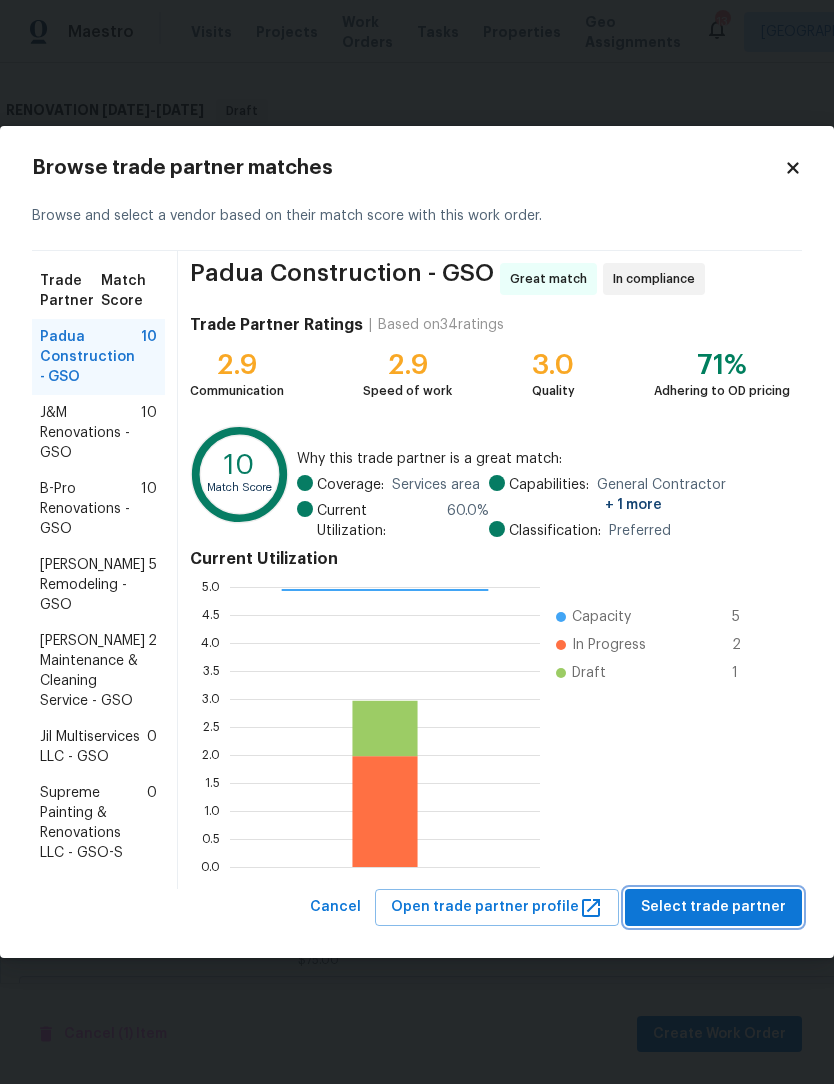 click on "Select trade partner" at bounding box center [713, 907] 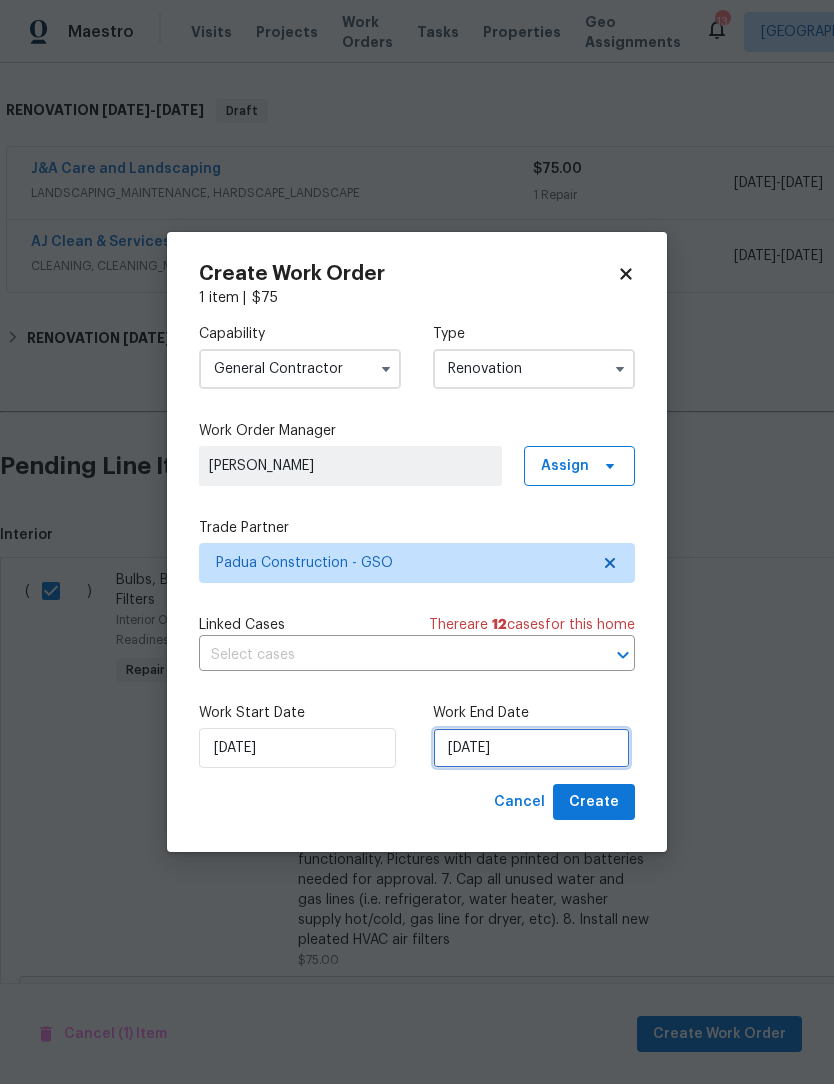 click on "[DATE]" at bounding box center [531, 748] 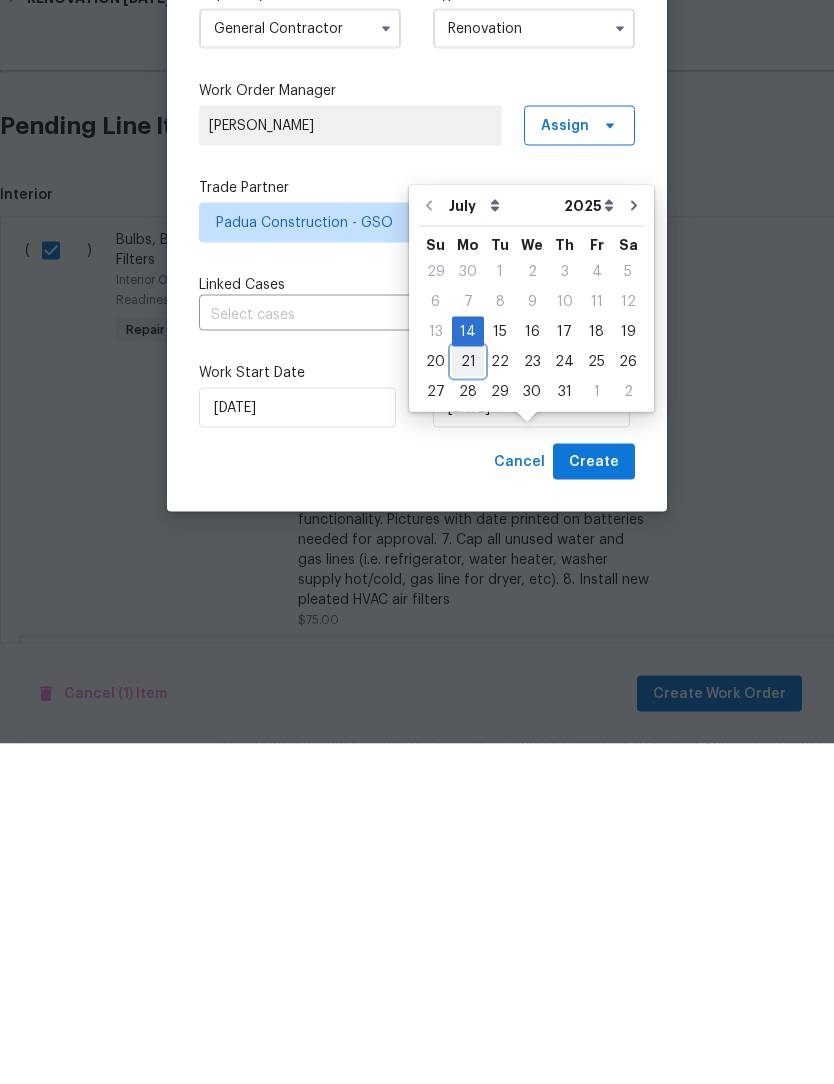 click on "21" at bounding box center (468, 702) 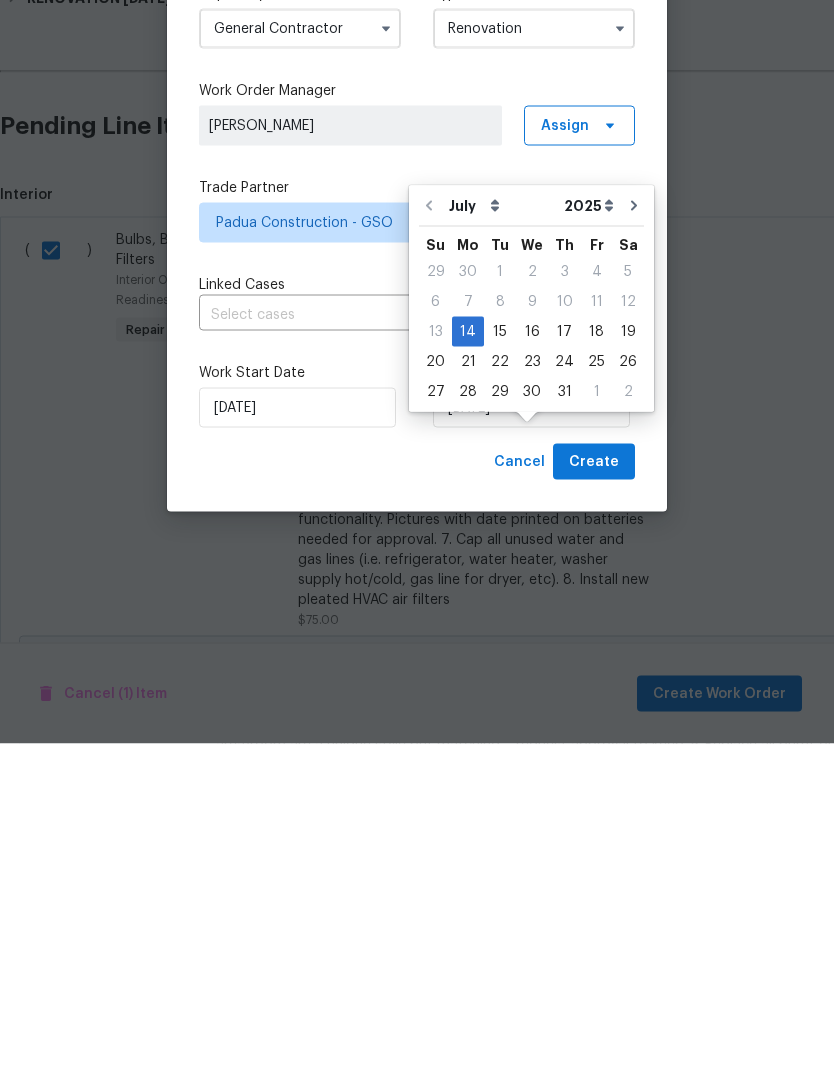 scroll, scrollTop: 66, scrollLeft: 0, axis: vertical 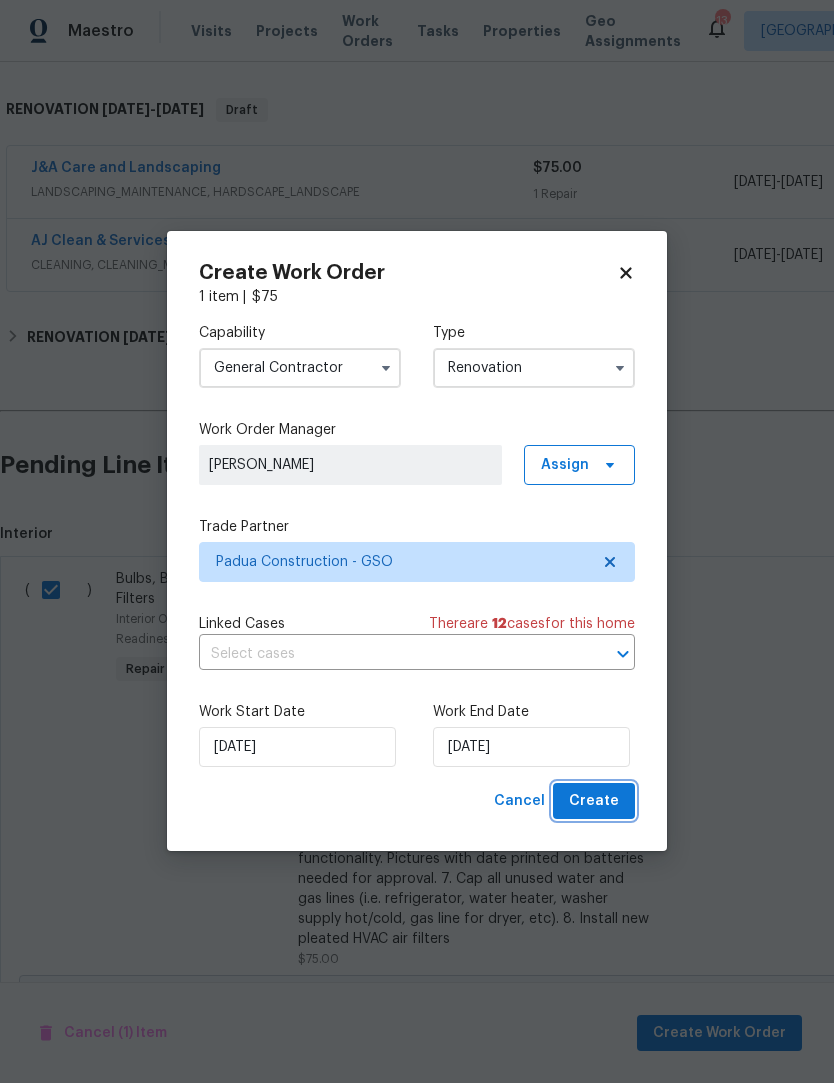 click on "Create" at bounding box center [594, 802] 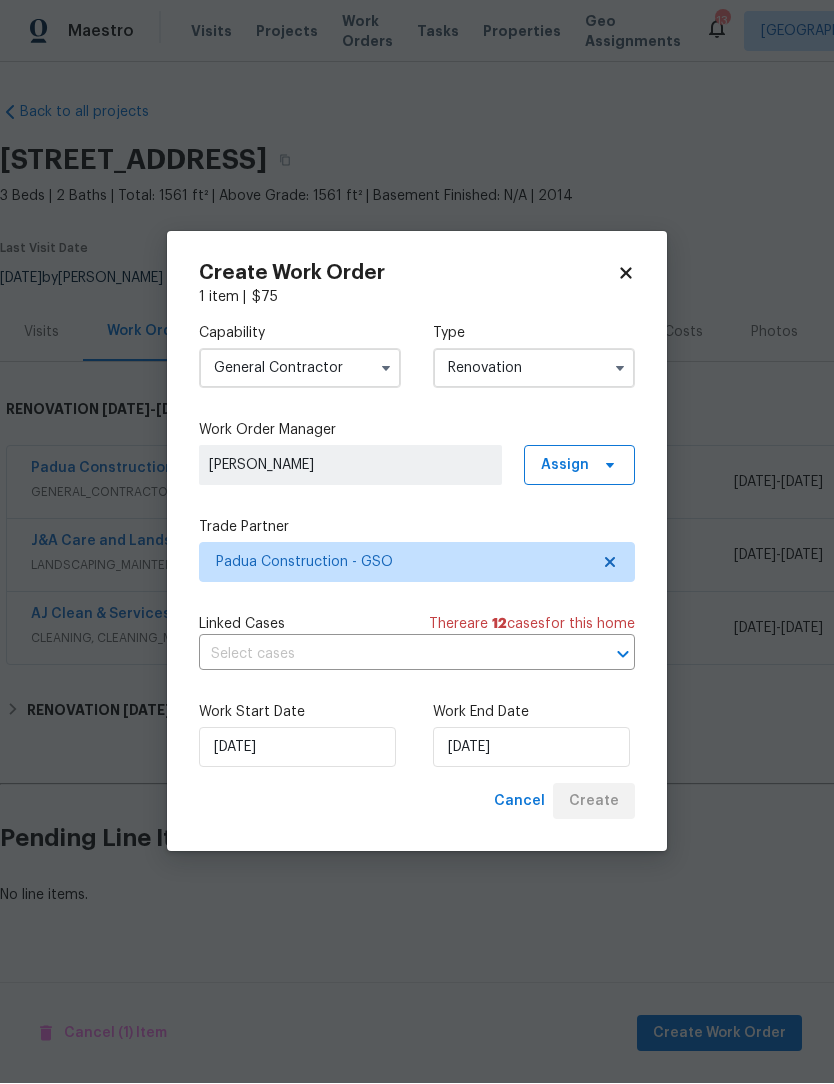 scroll, scrollTop: 0, scrollLeft: 0, axis: both 